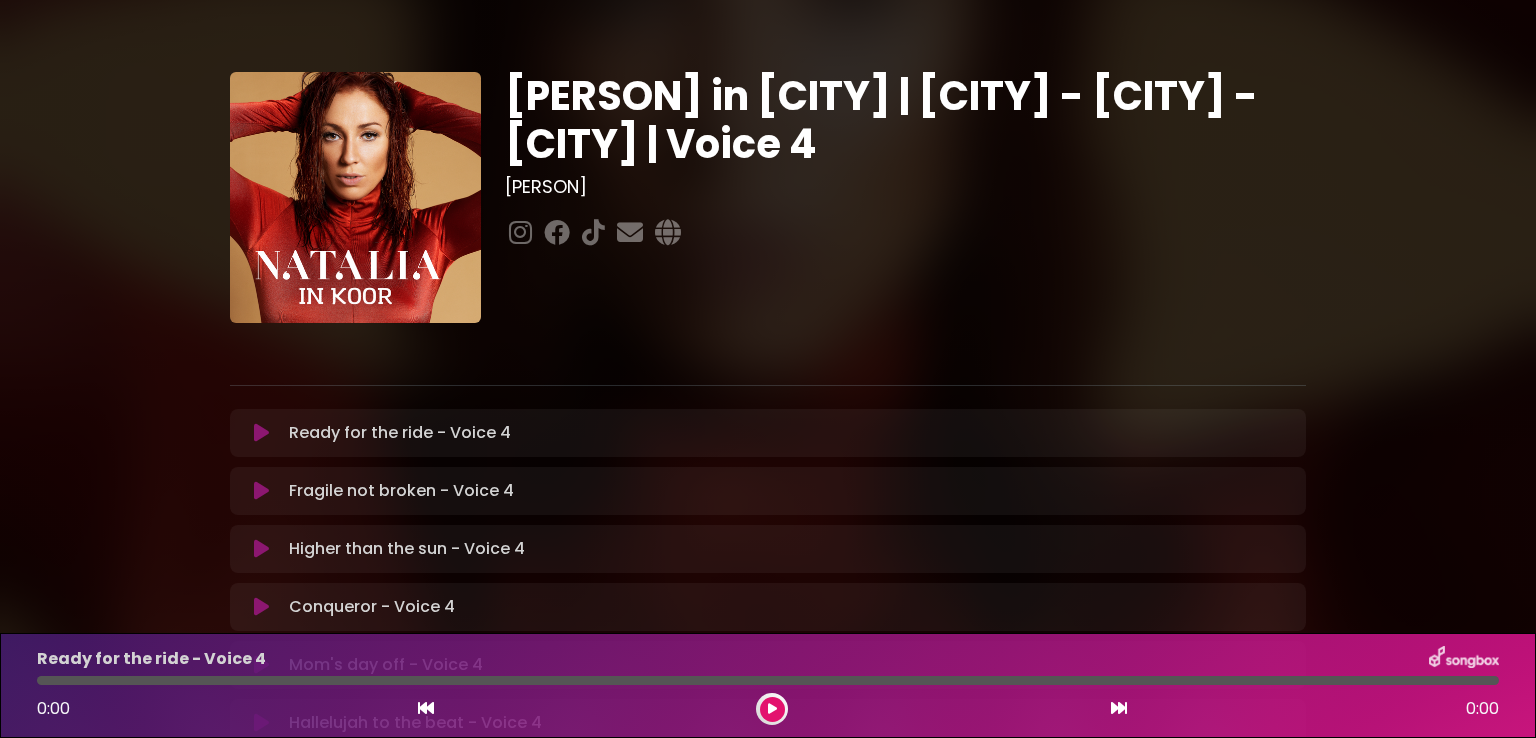 scroll, scrollTop: 0, scrollLeft: 0, axis: both 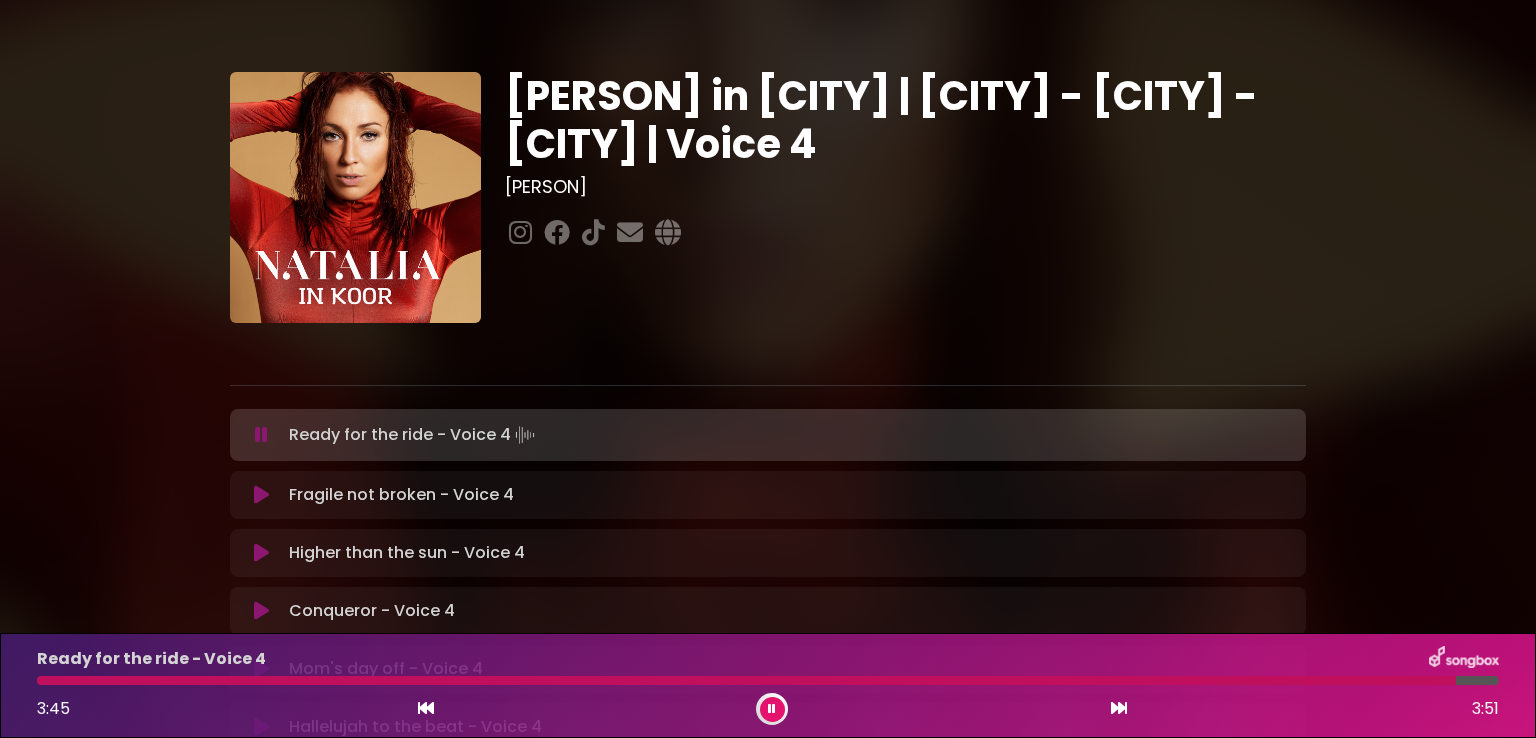 click at bounding box center (772, 709) 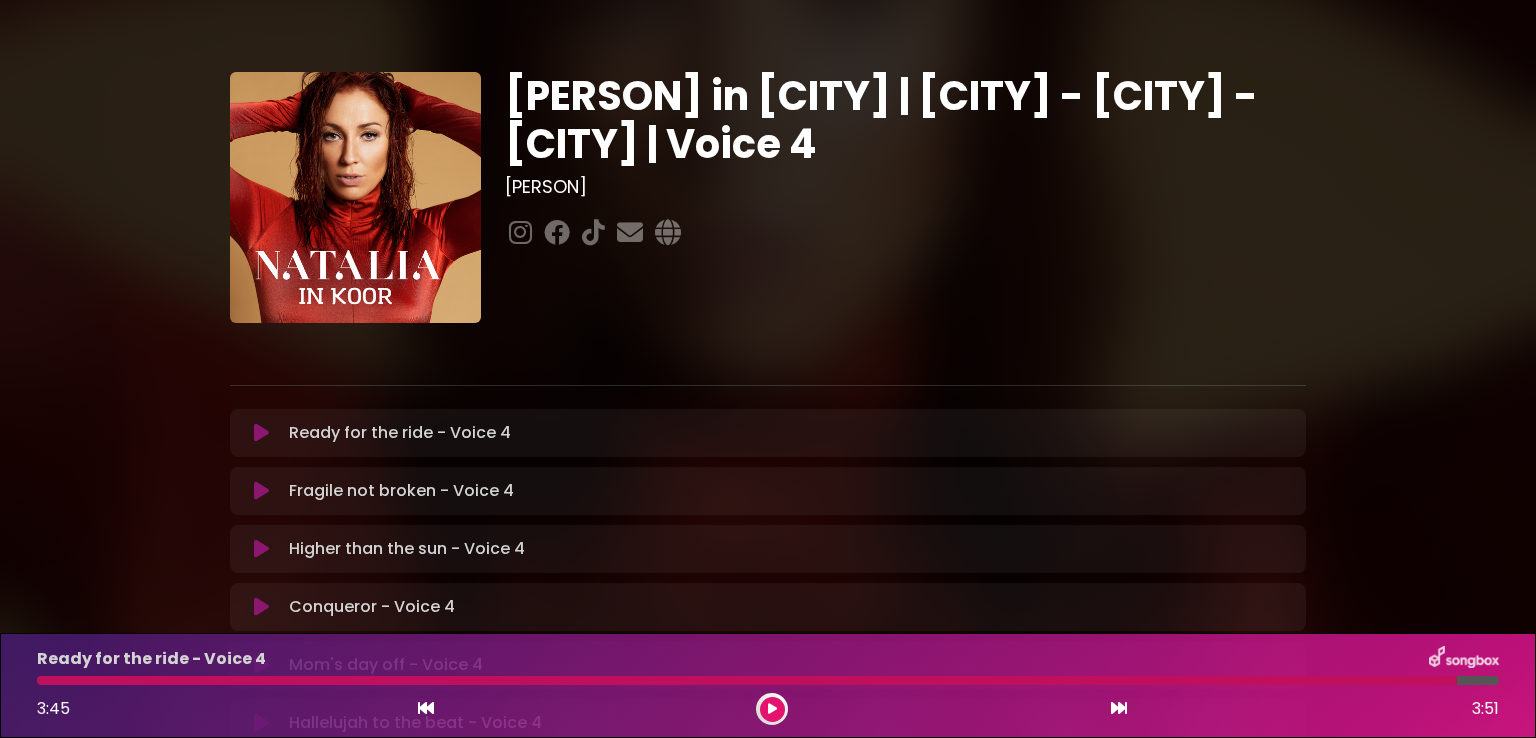 click at bounding box center (261, 433) 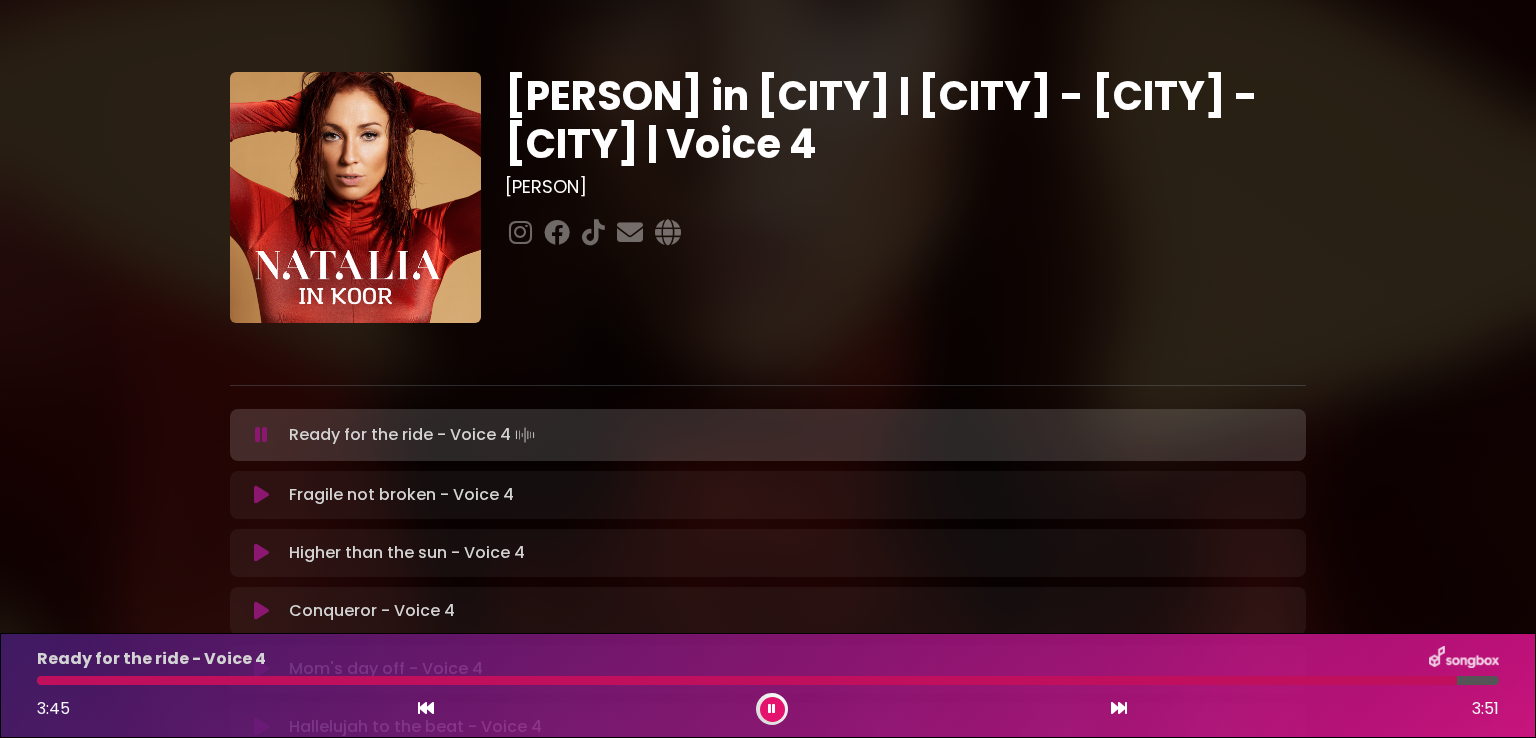 click at bounding box center [261, 435] 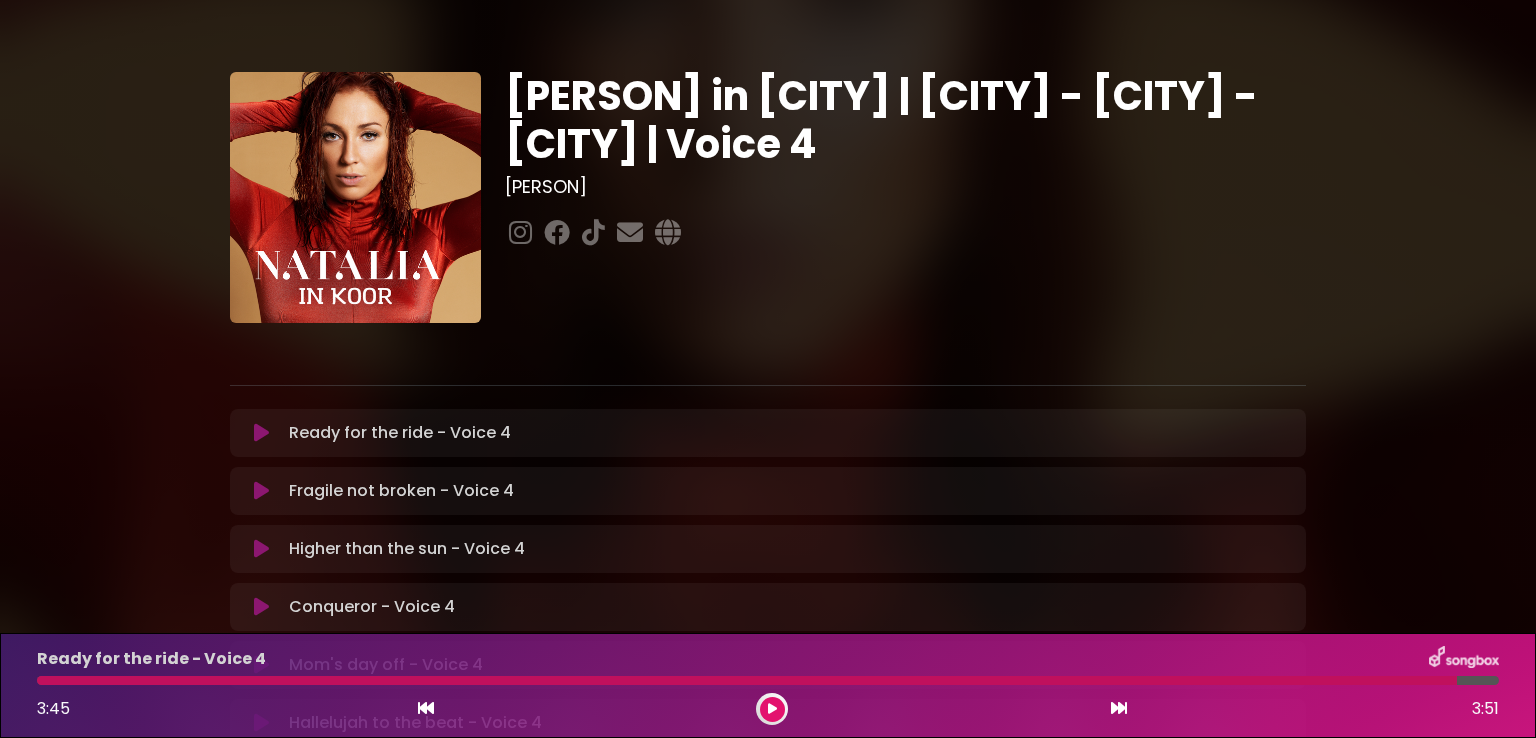 click at bounding box center [261, 433] 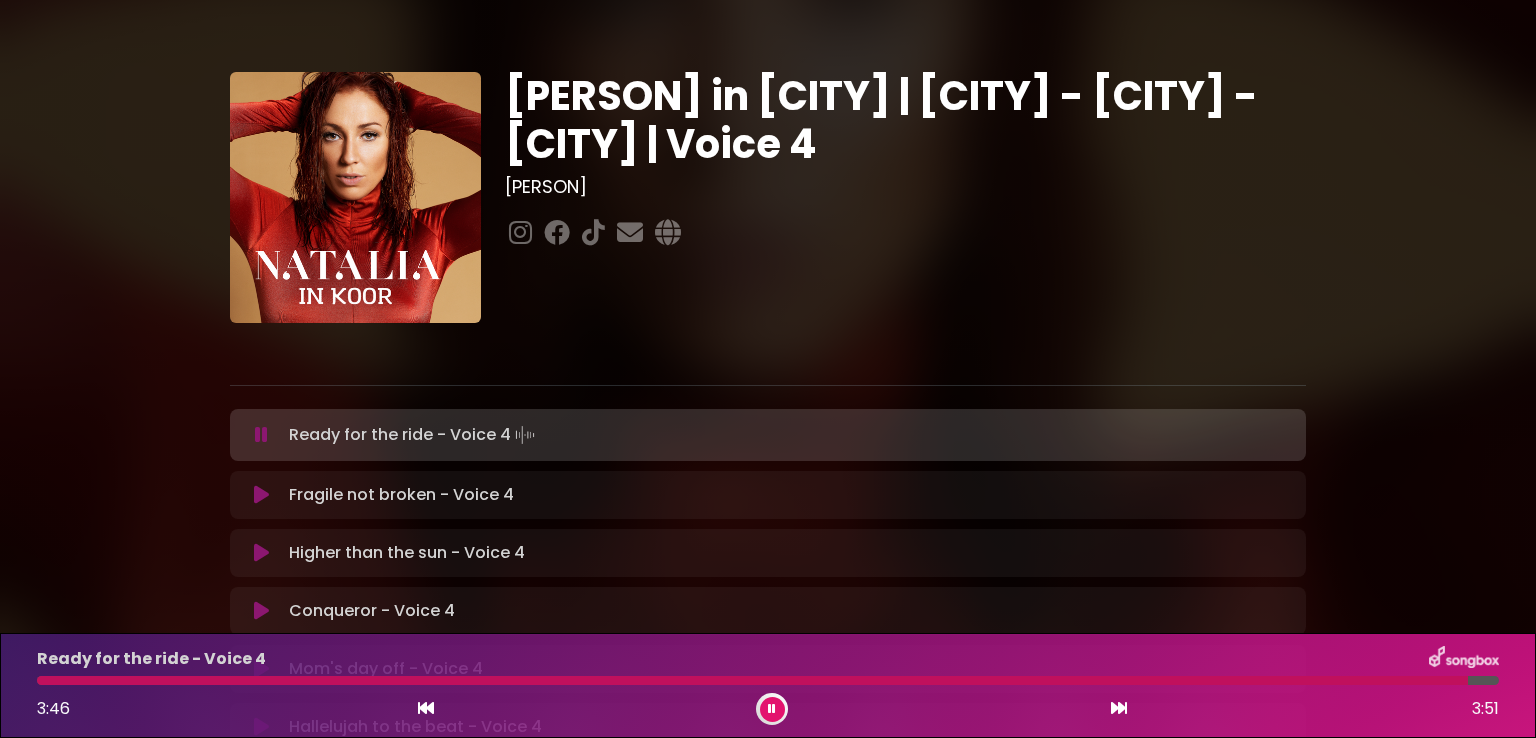 click at bounding box center (772, 709) 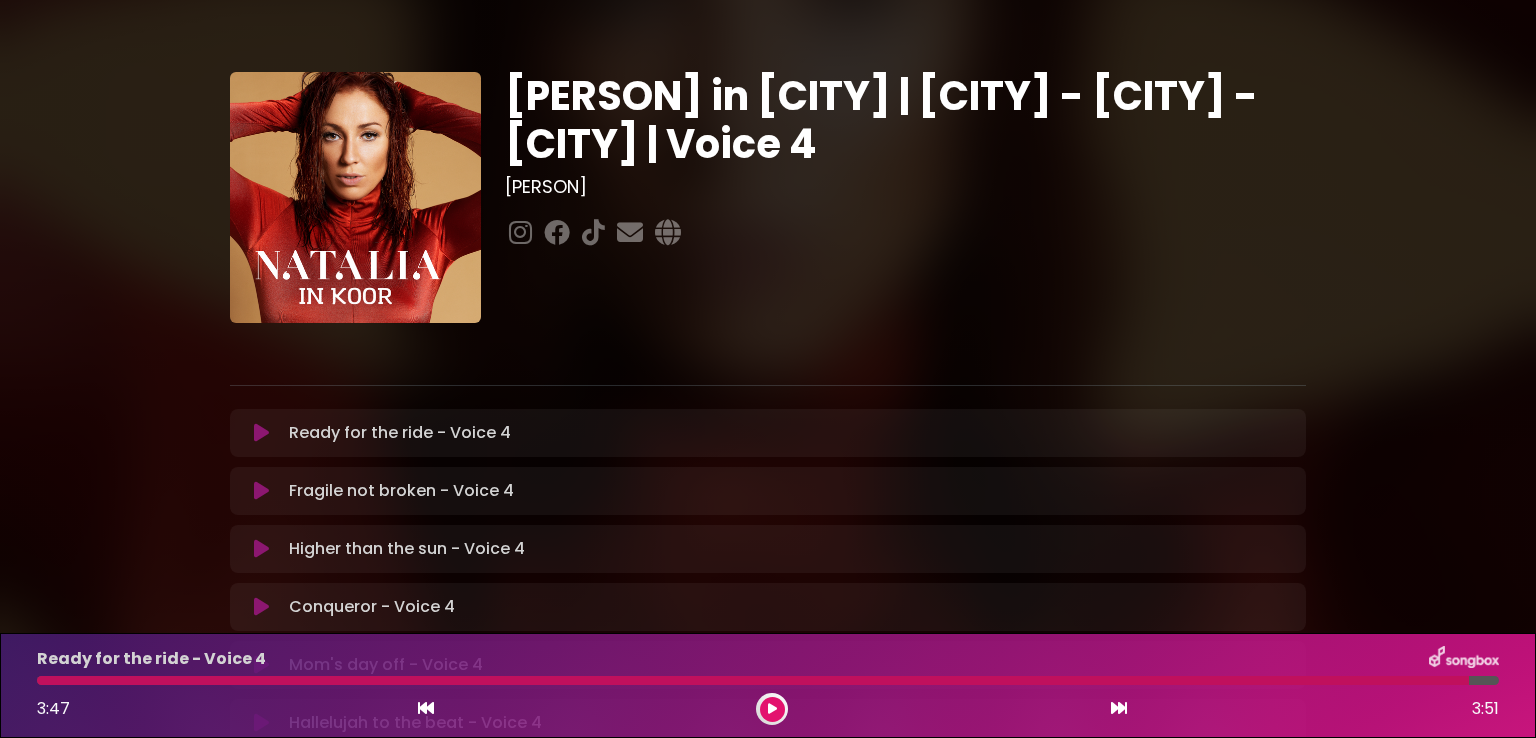 click at bounding box center (753, 680) 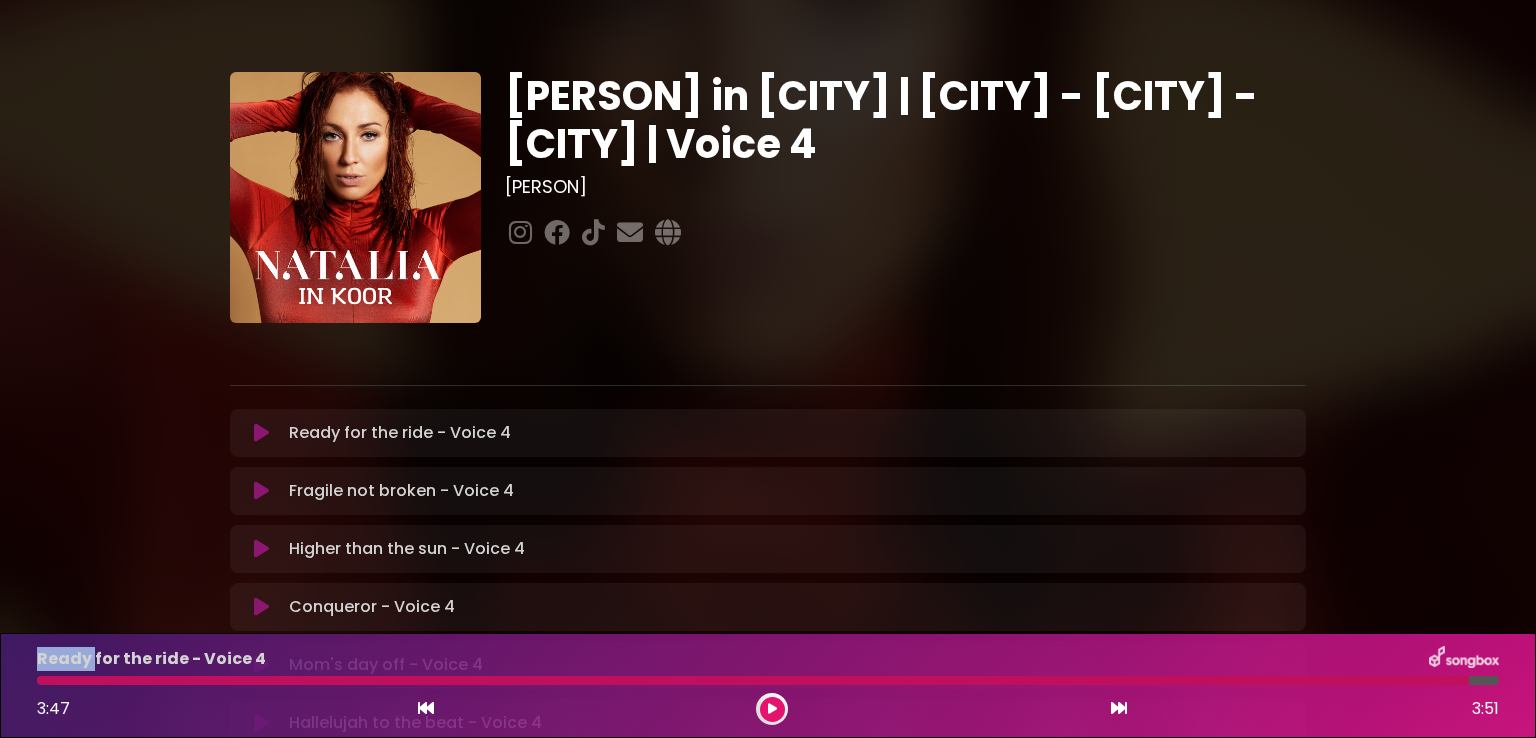 click on "Ready for the ride - Voice 4
[TIME]
[TIME]" at bounding box center [768, 685] 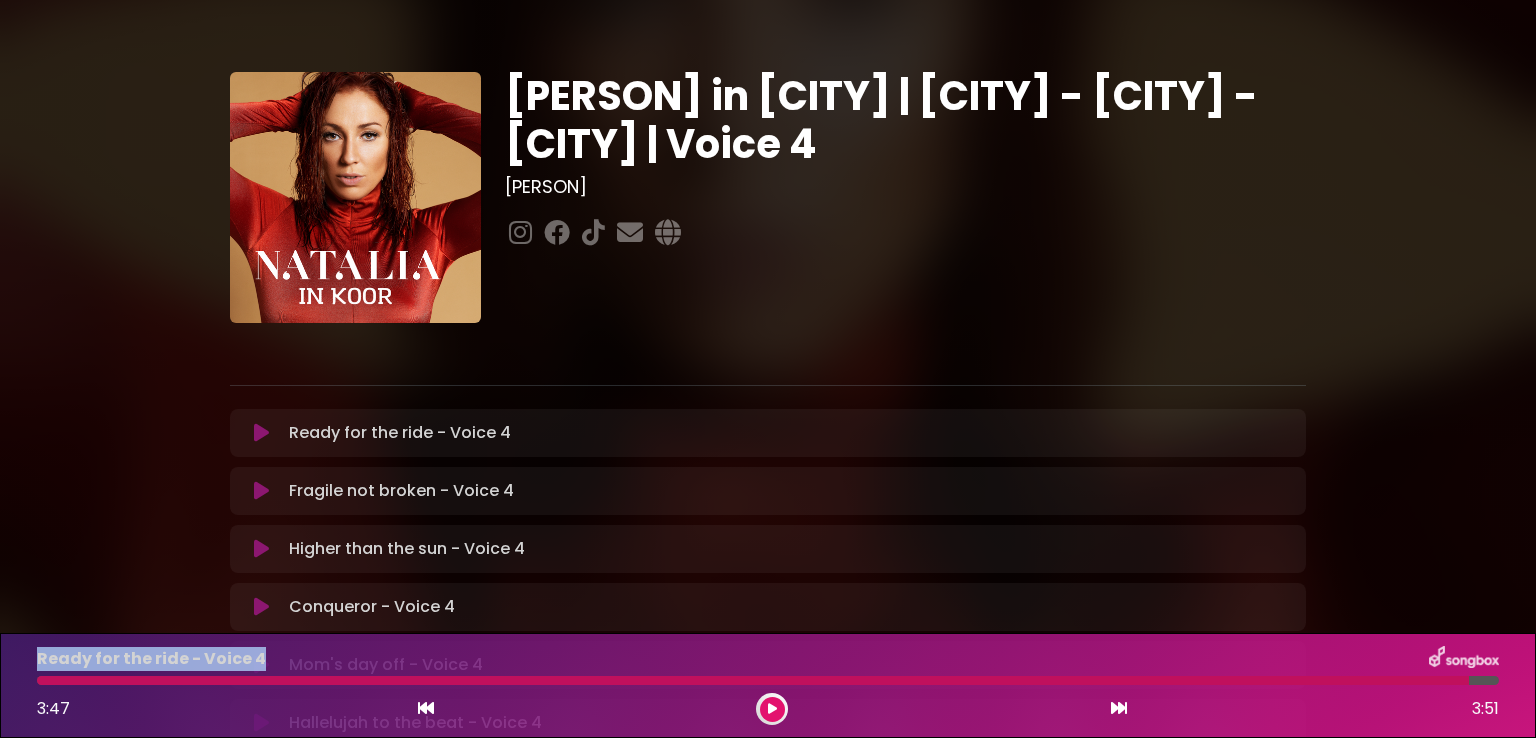 click on "Ready for the ride - Voice 4
[TIME]
[TIME]" at bounding box center (768, 685) 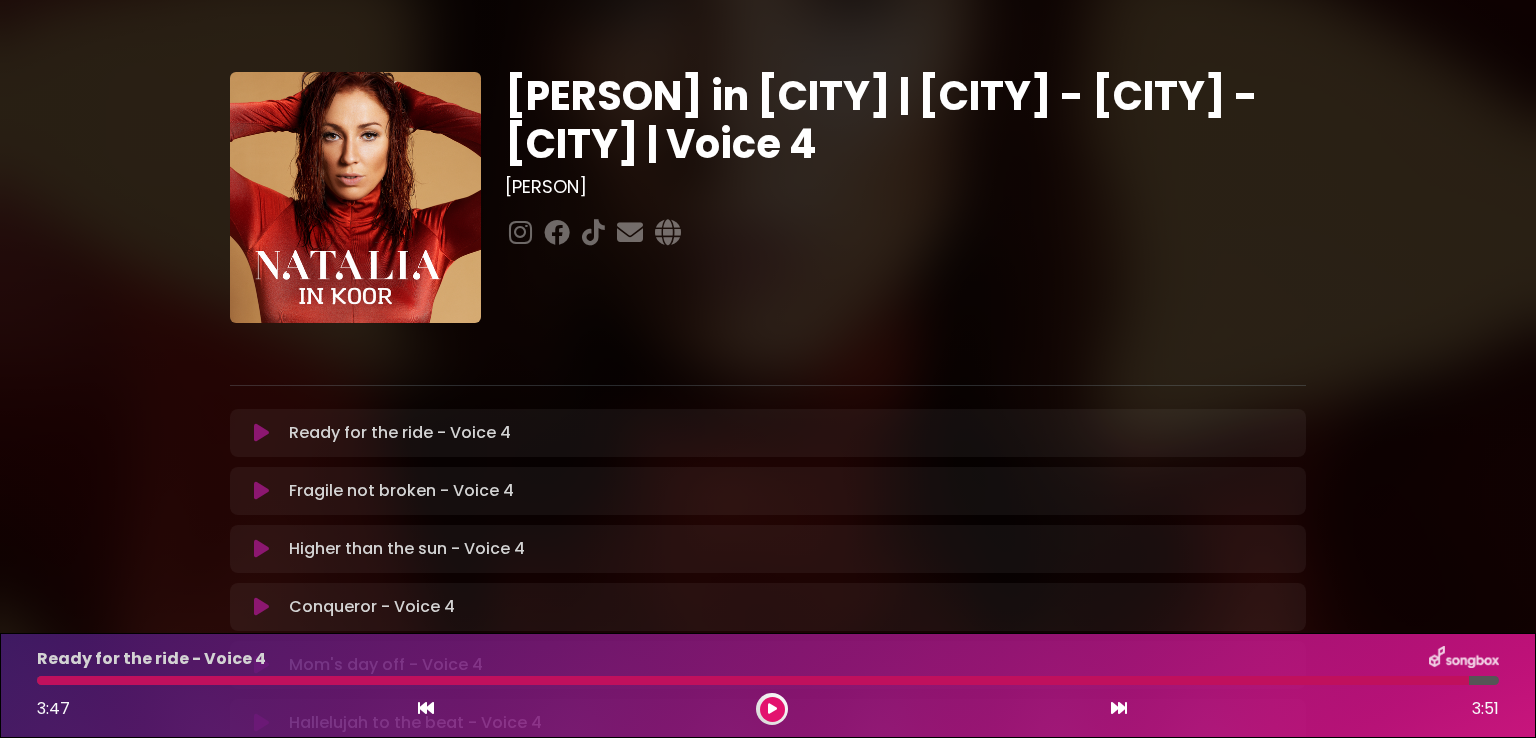click at bounding box center [753, 680] 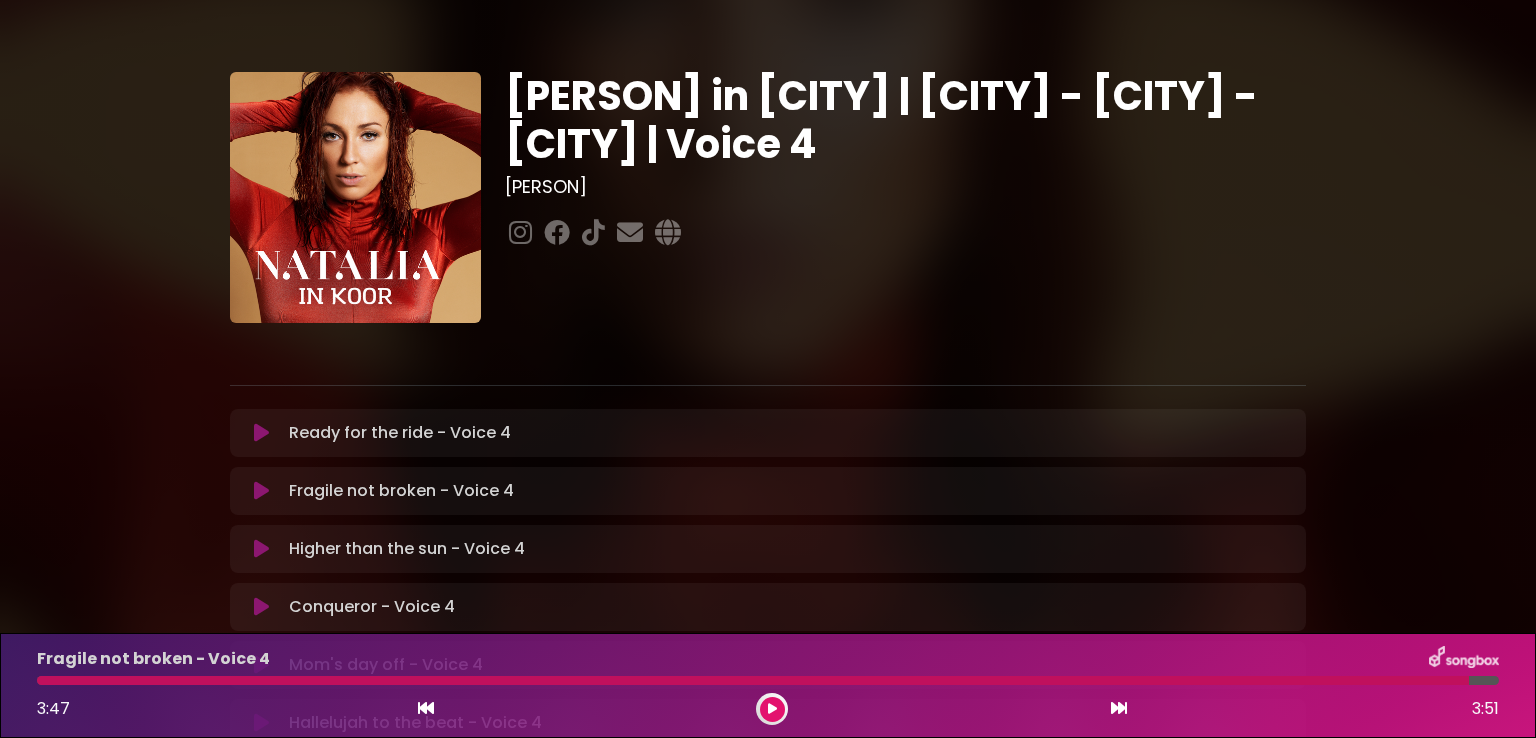 click at bounding box center [261, 433] 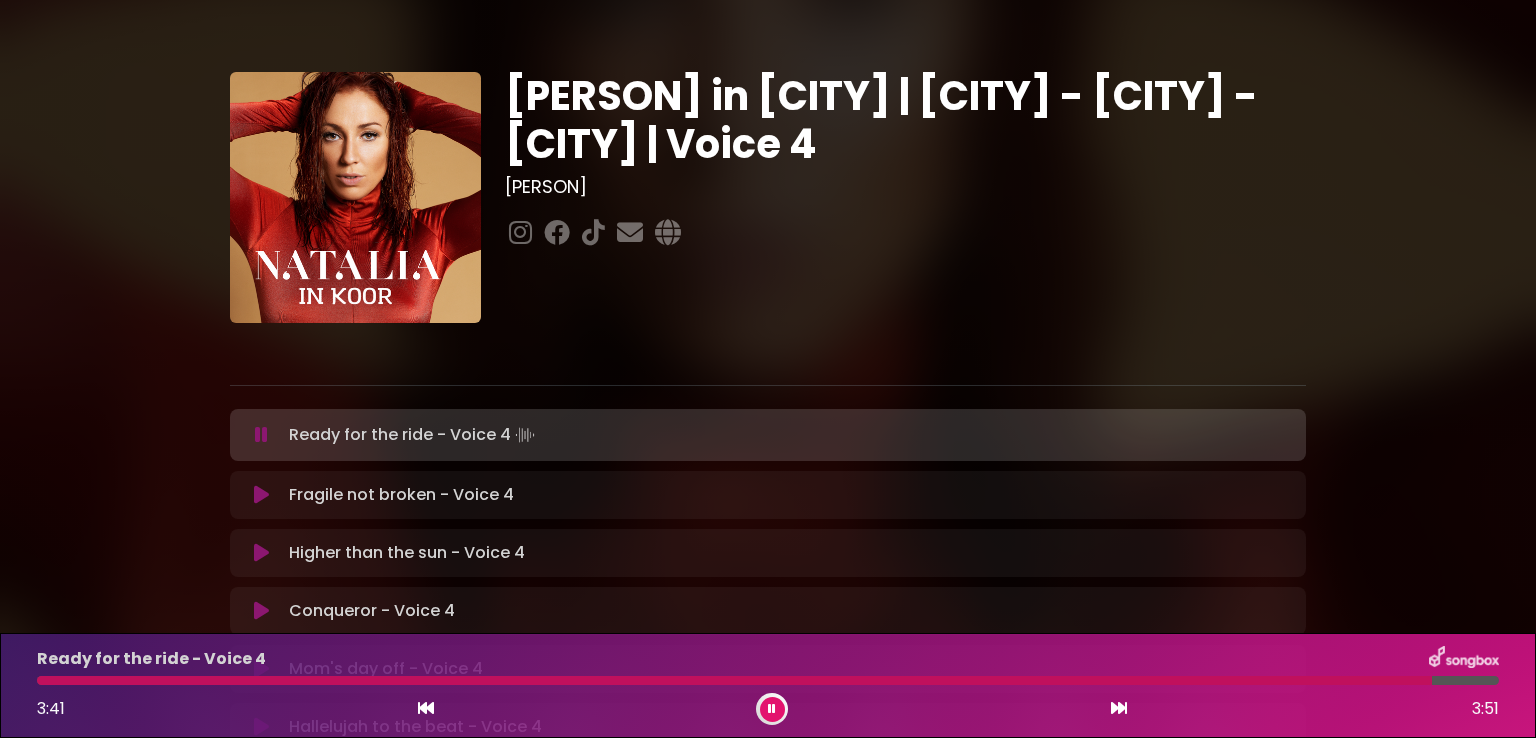 click at bounding box center (772, 709) 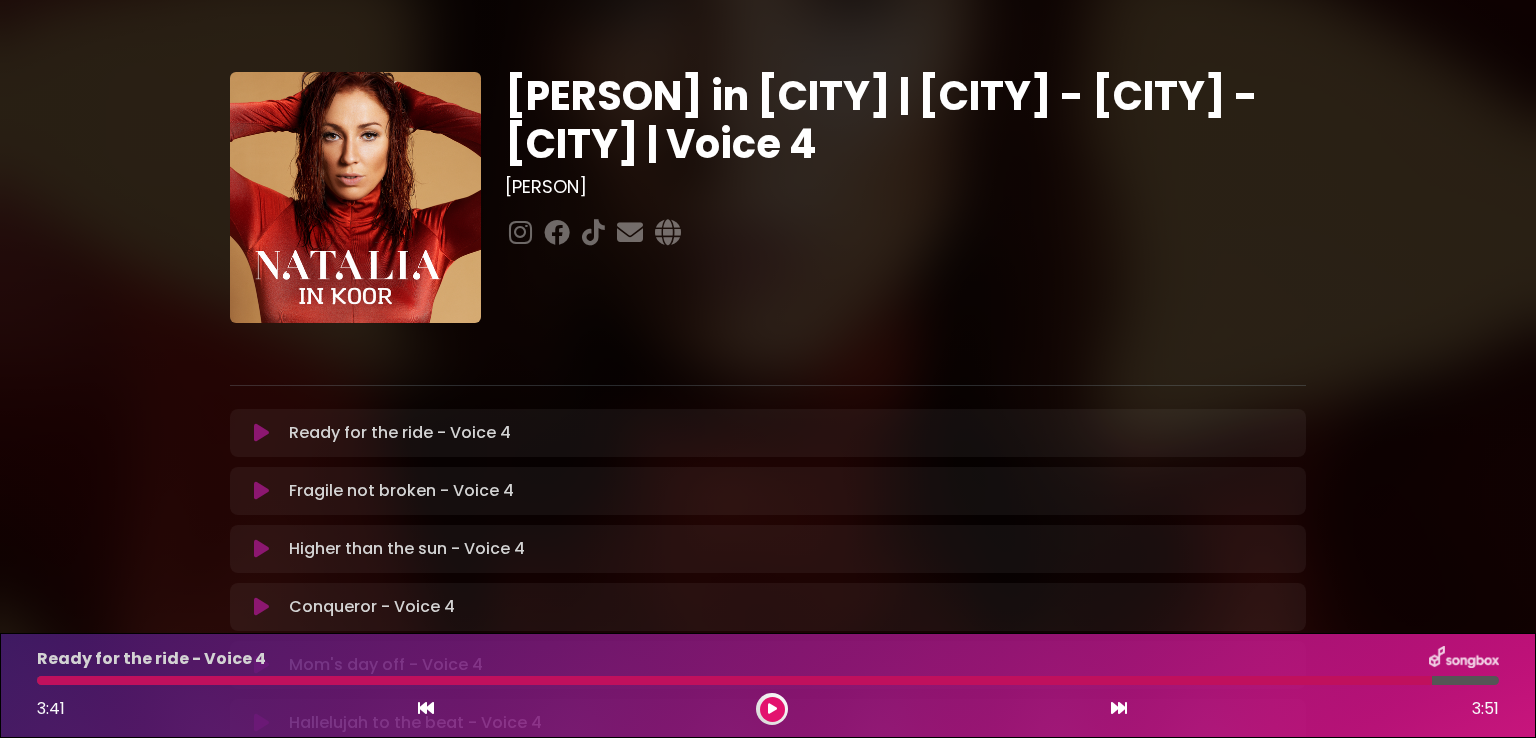 click at bounding box center [261, 491] 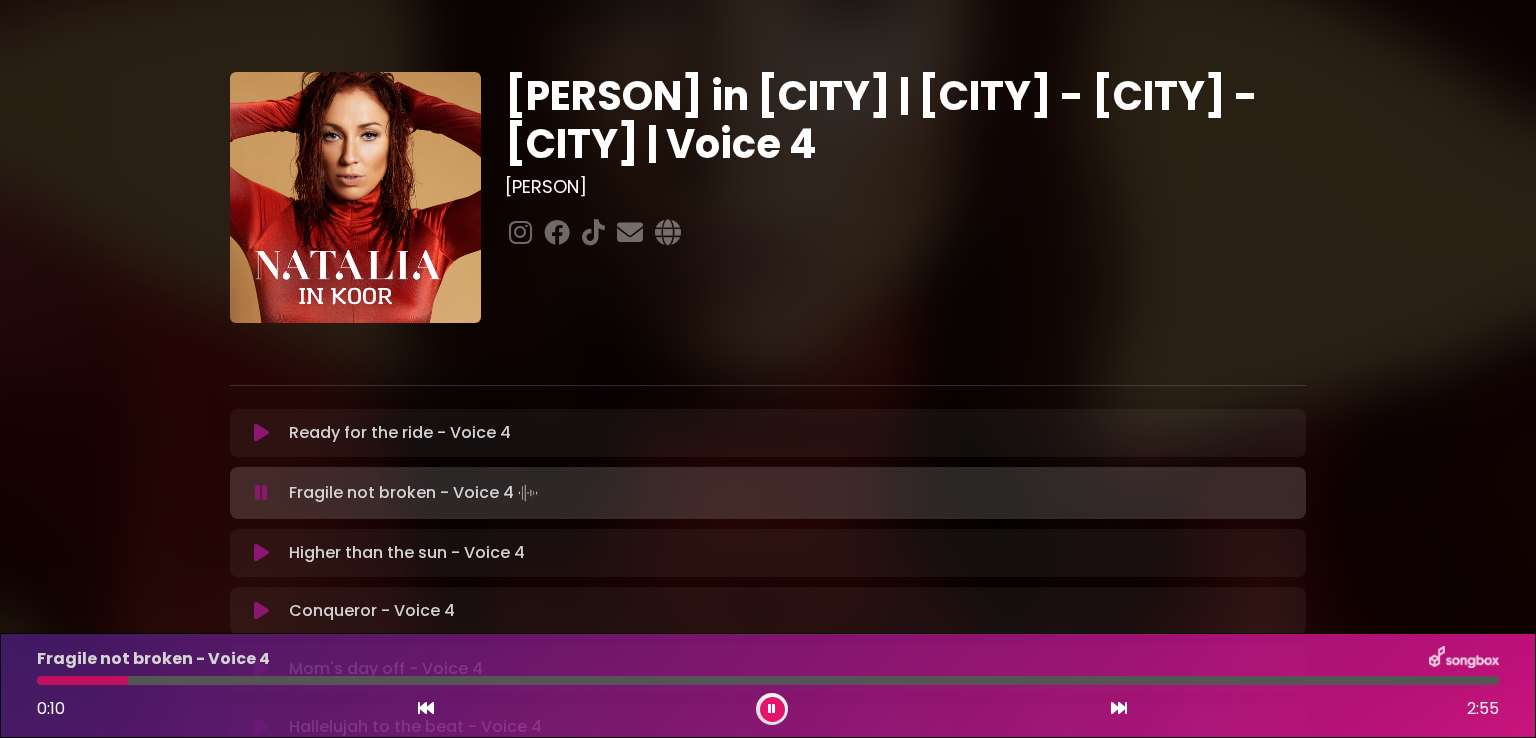 click at bounding box center (82, 680) 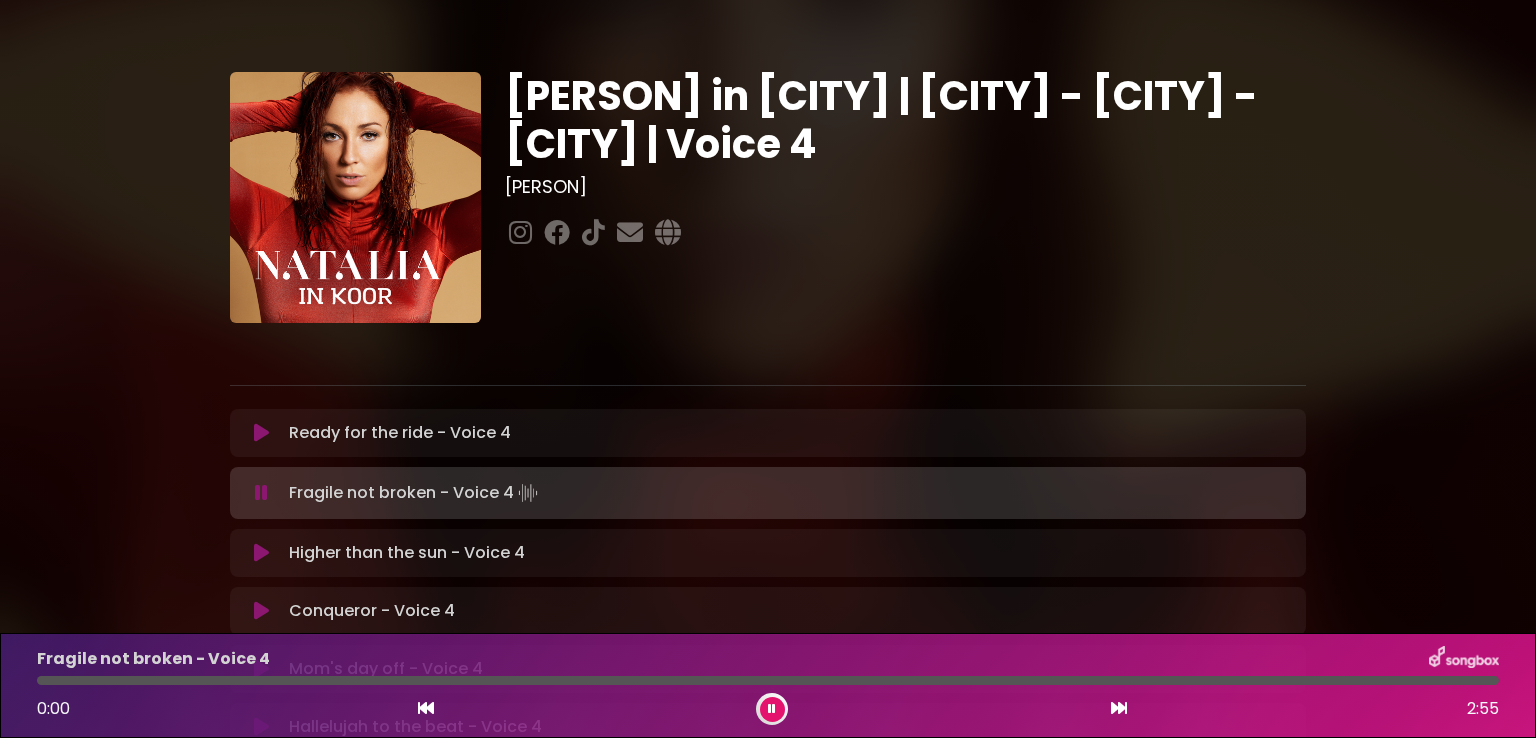 drag, startPoint x: 46, startPoint y: 682, endPoint x: 14, endPoint y: 679, distance: 32.140316 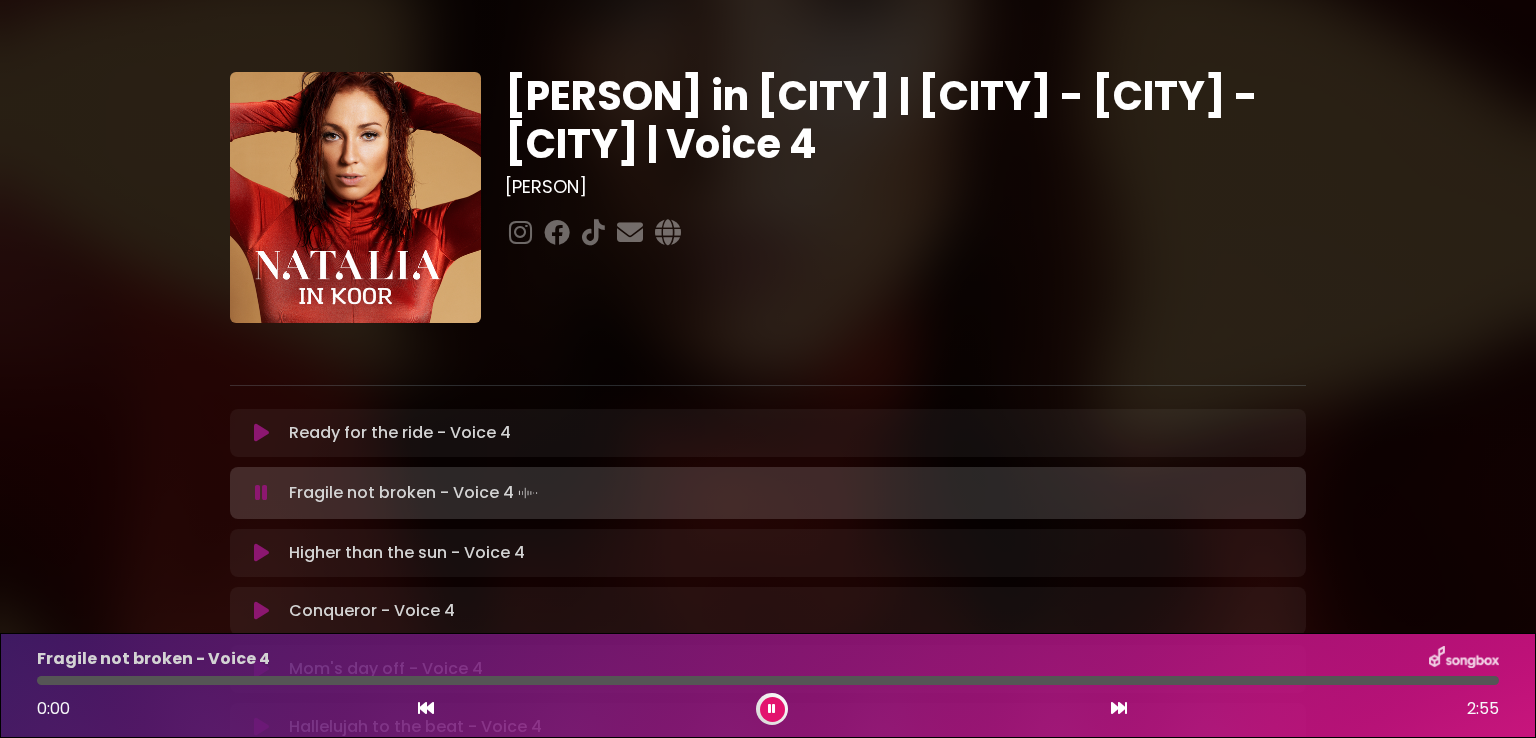 click on "Fragile not broken - Voice 4
[TIME]
[TIME]" at bounding box center (768, 685) 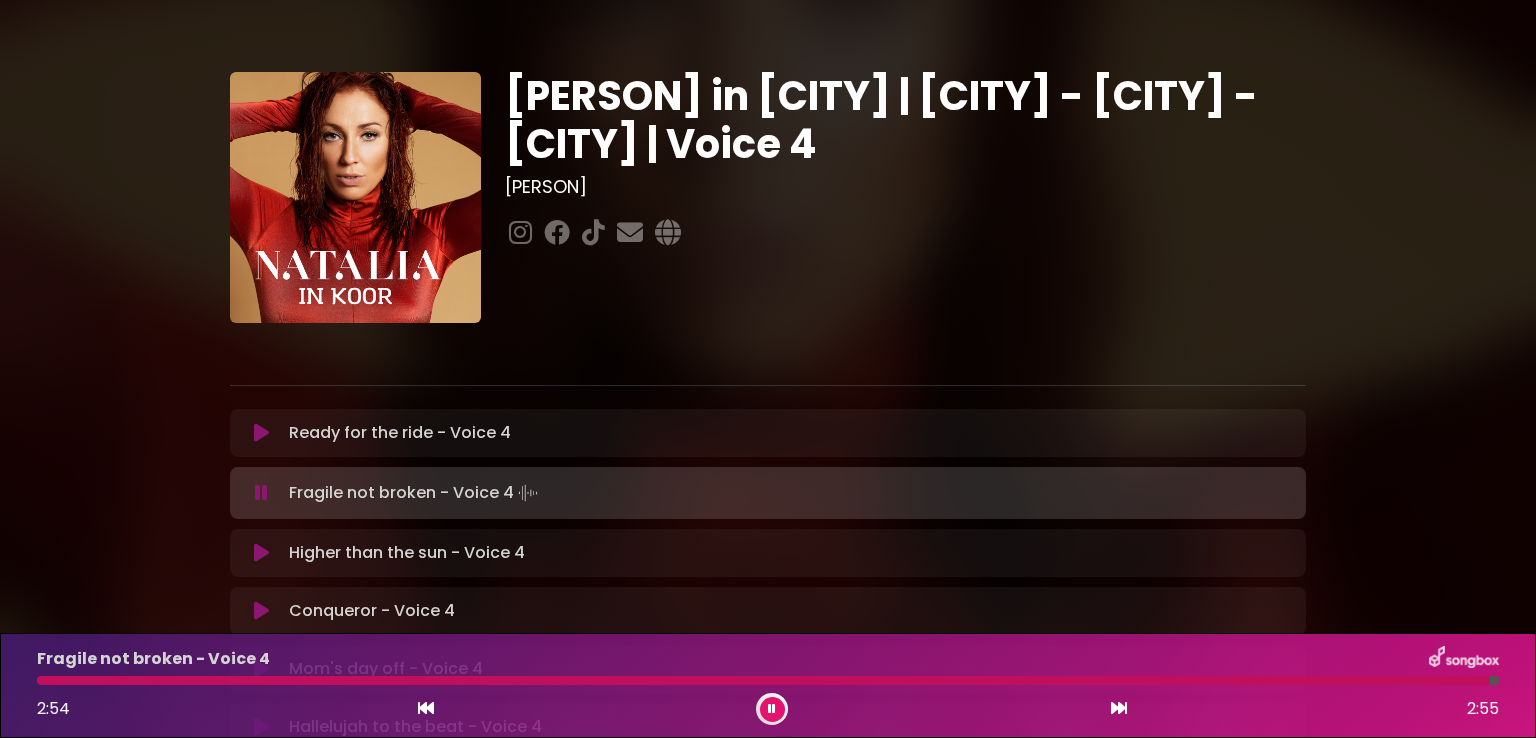 click at bounding box center (763, 680) 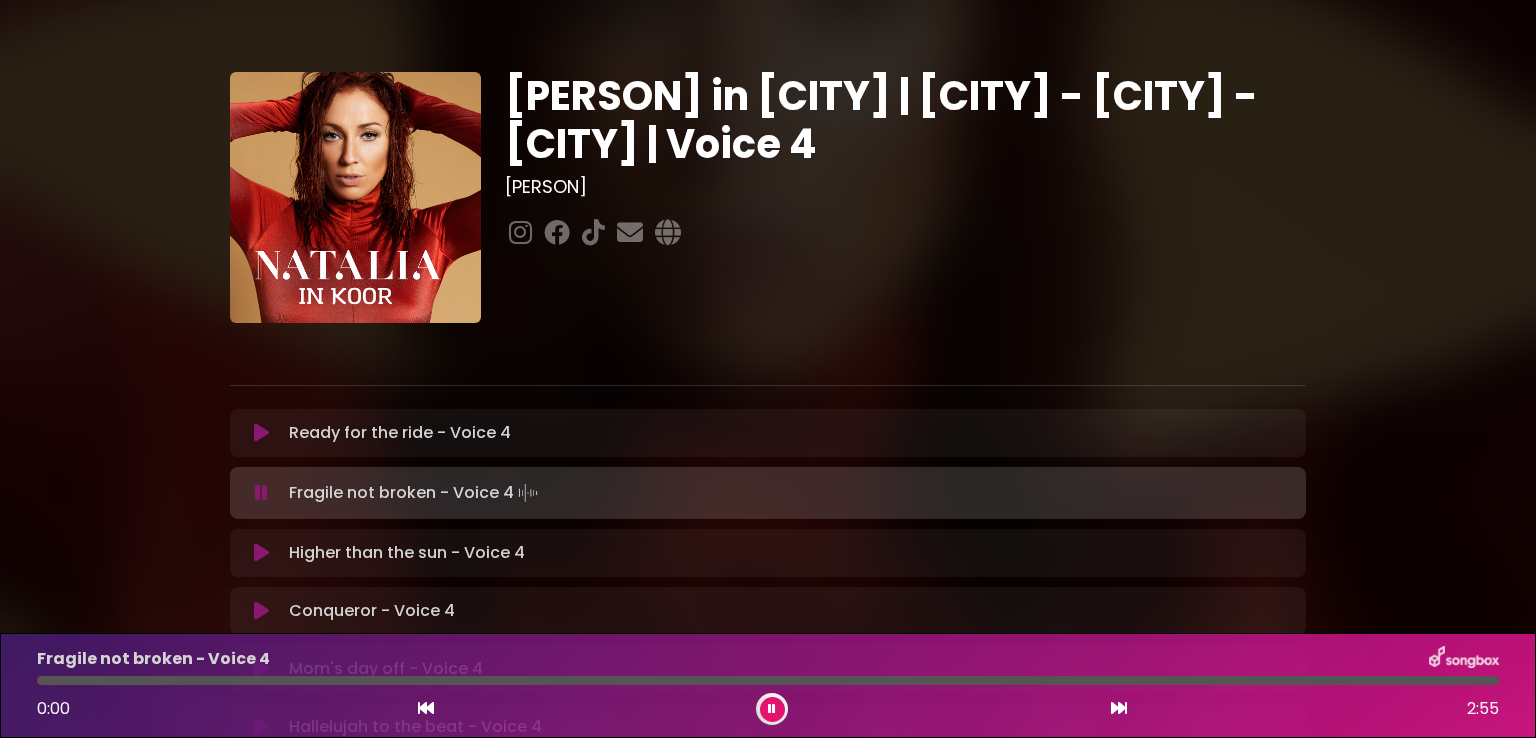 drag, startPoint x: 48, startPoint y: 680, endPoint x: 17, endPoint y: 677, distance: 31.144823 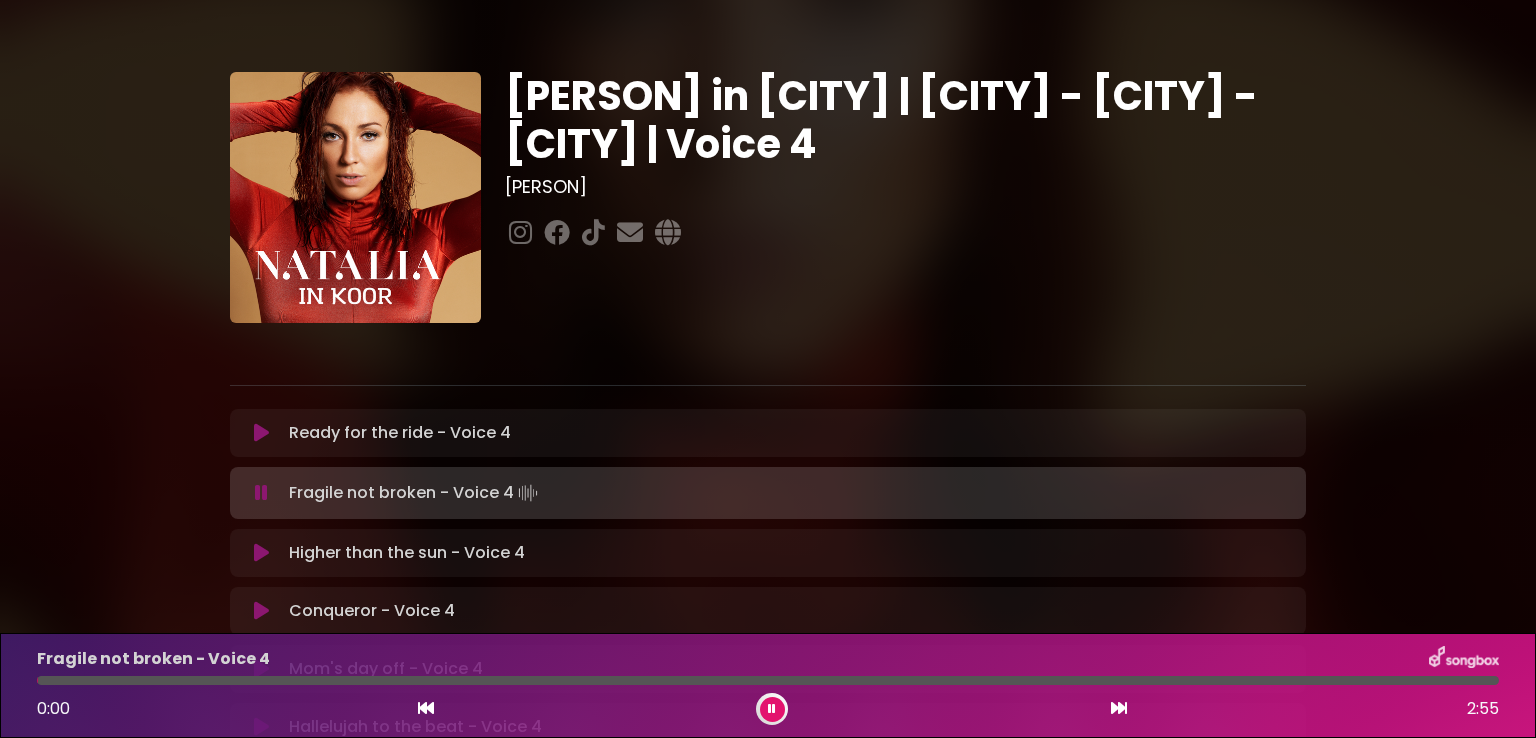 click on "Fragile not broken - Voice 4
[TIME]
[TIME]" at bounding box center (768, 685) 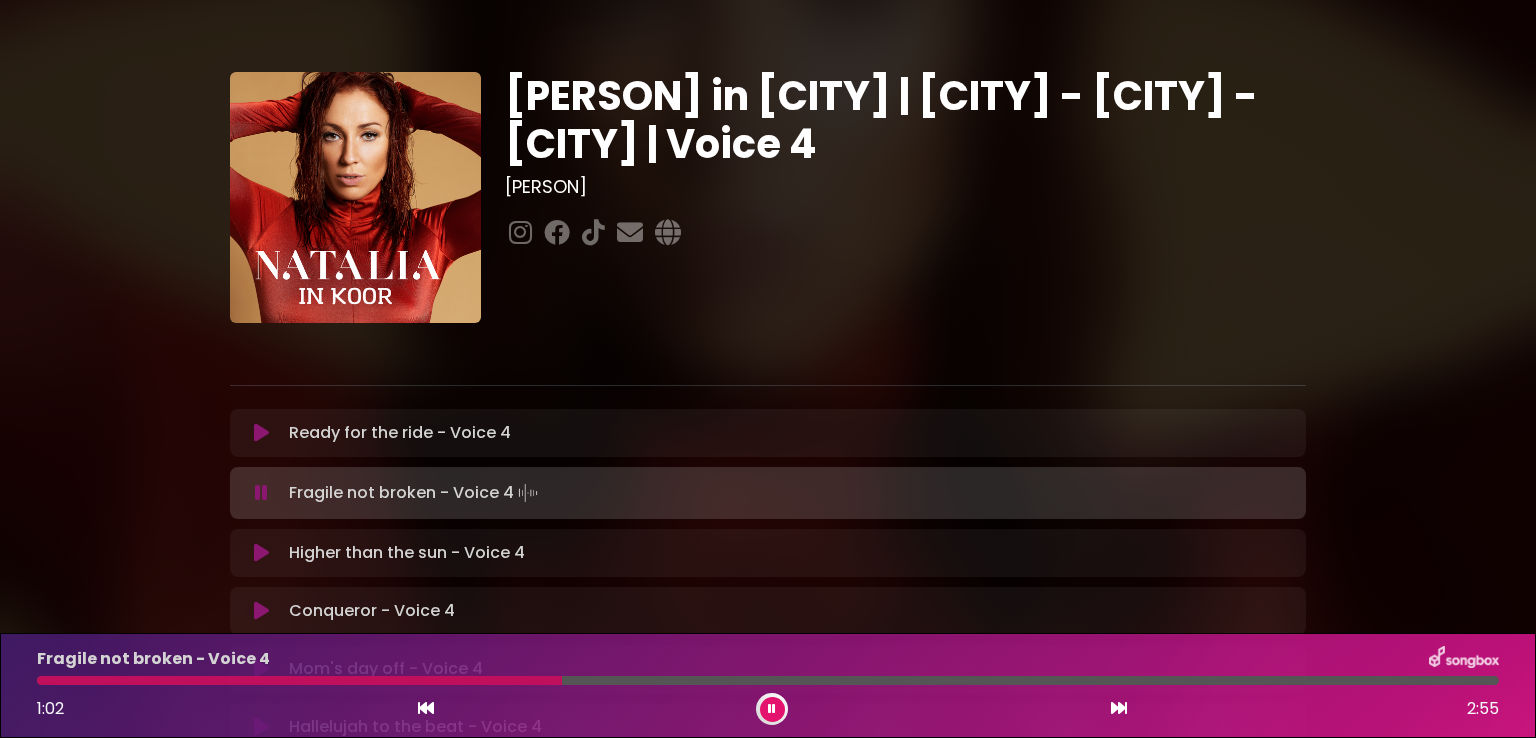 click on "Fragile not broken - Voice 4
[TIME]
[TIME]" at bounding box center (768, 685) 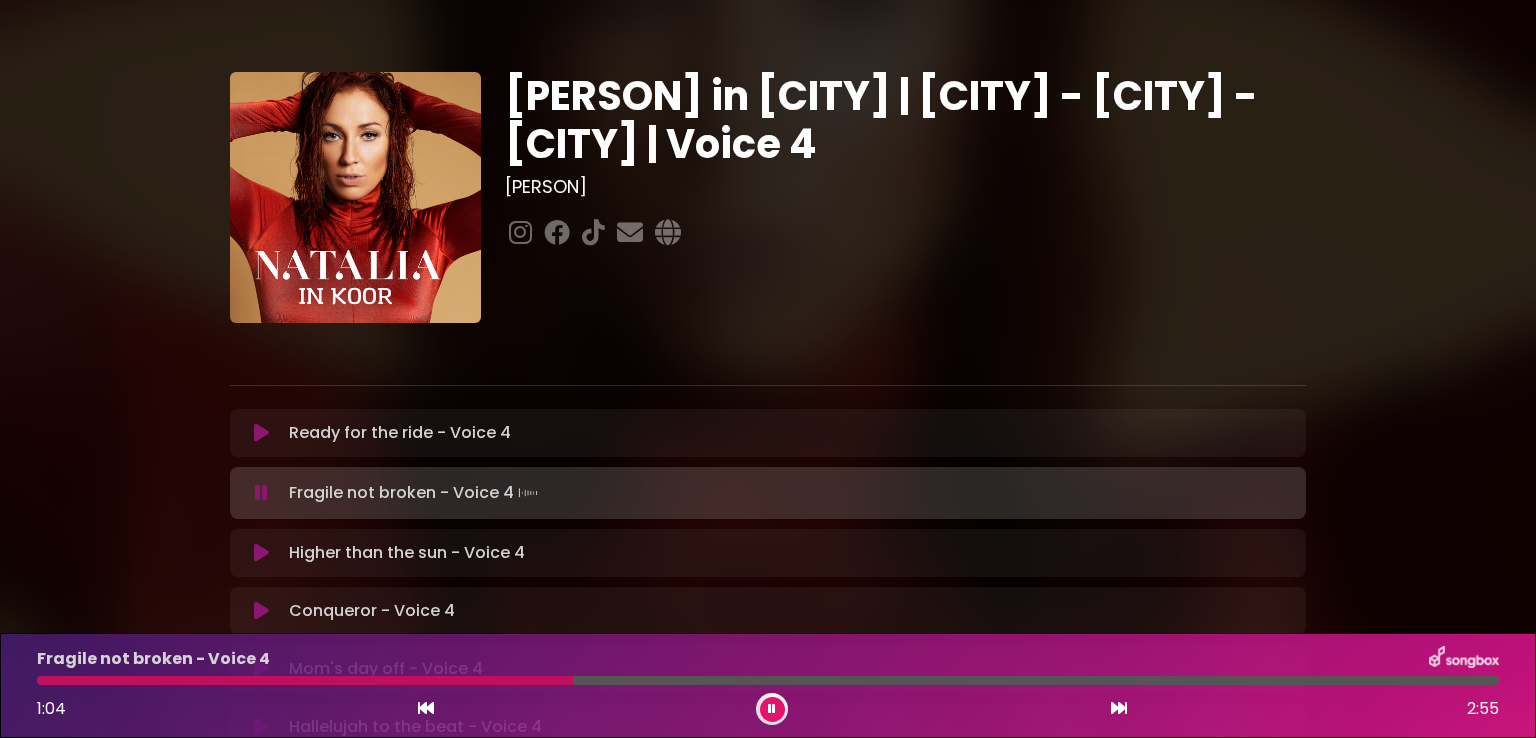 click at bounding box center (305, 680) 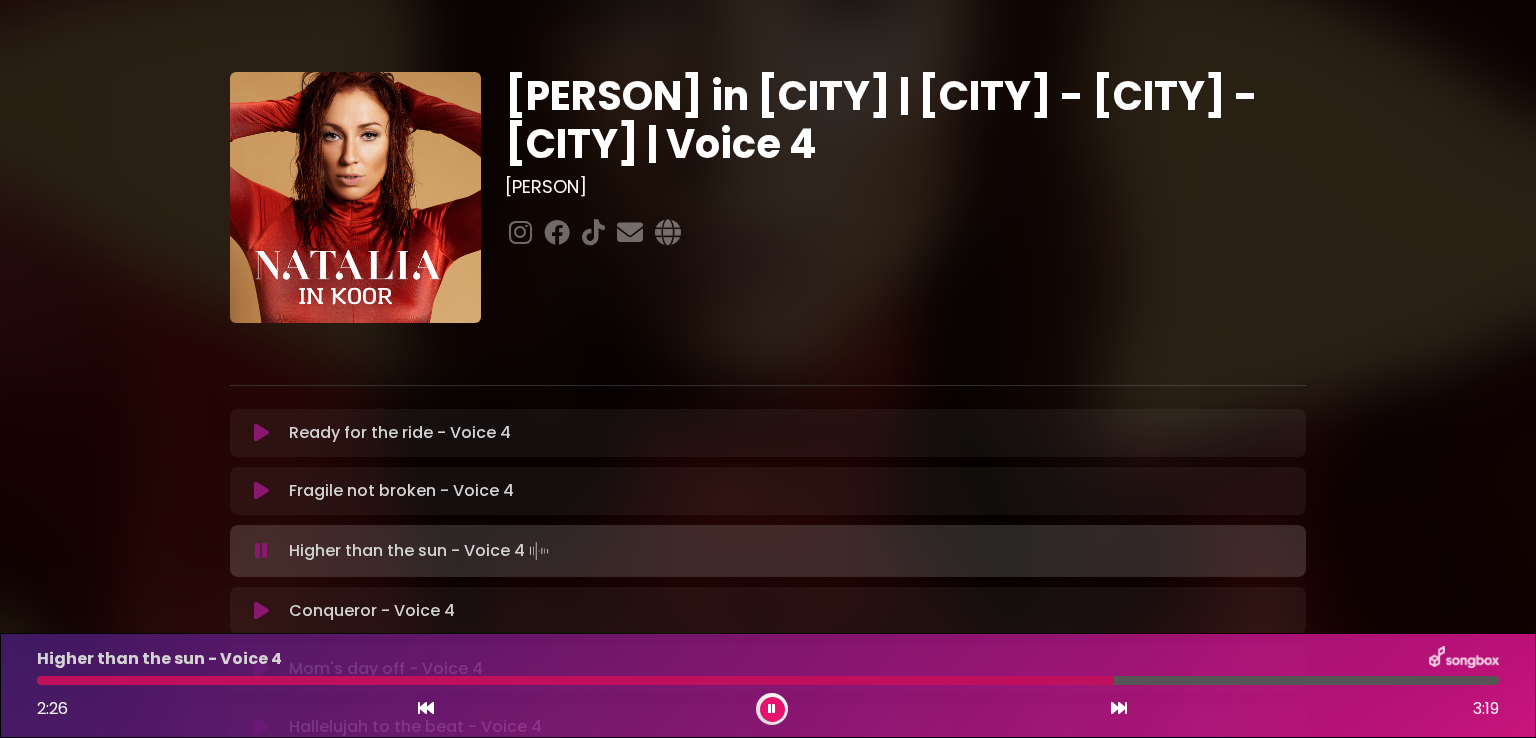 click at bounding box center [575, 680] 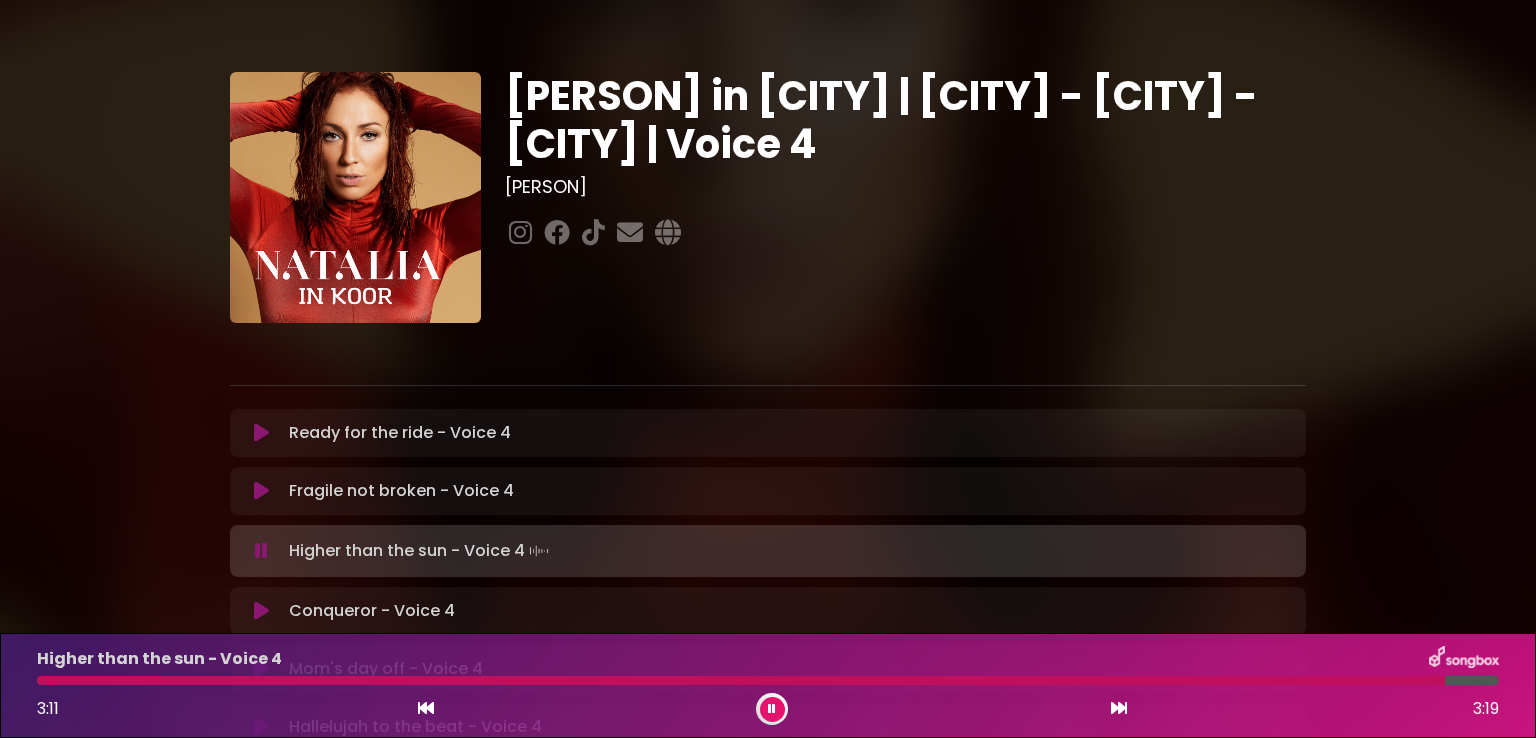 click at bounding box center (772, 709) 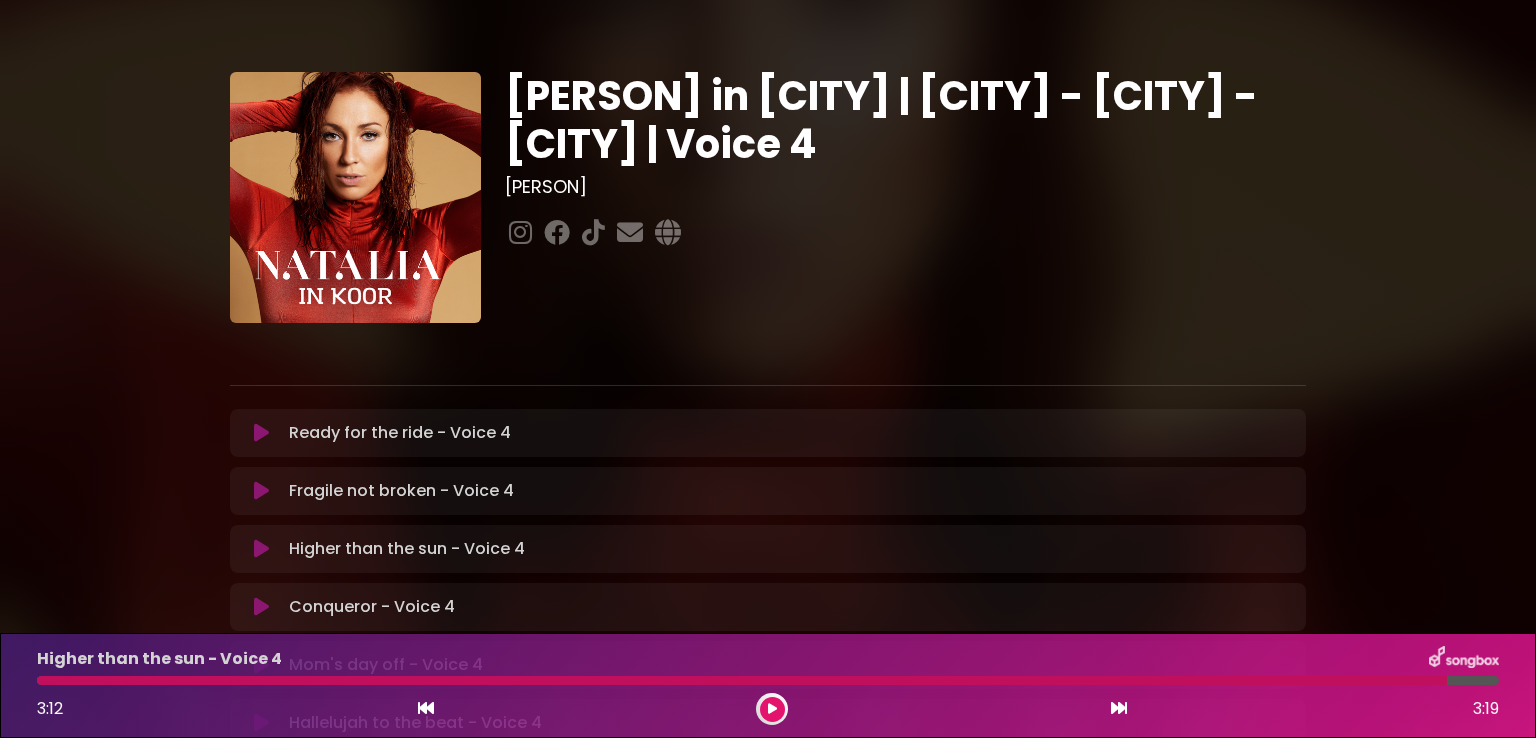 click on "Higher than the sun - Voice 4
[TIME]
[TIME]" at bounding box center (768, 685) 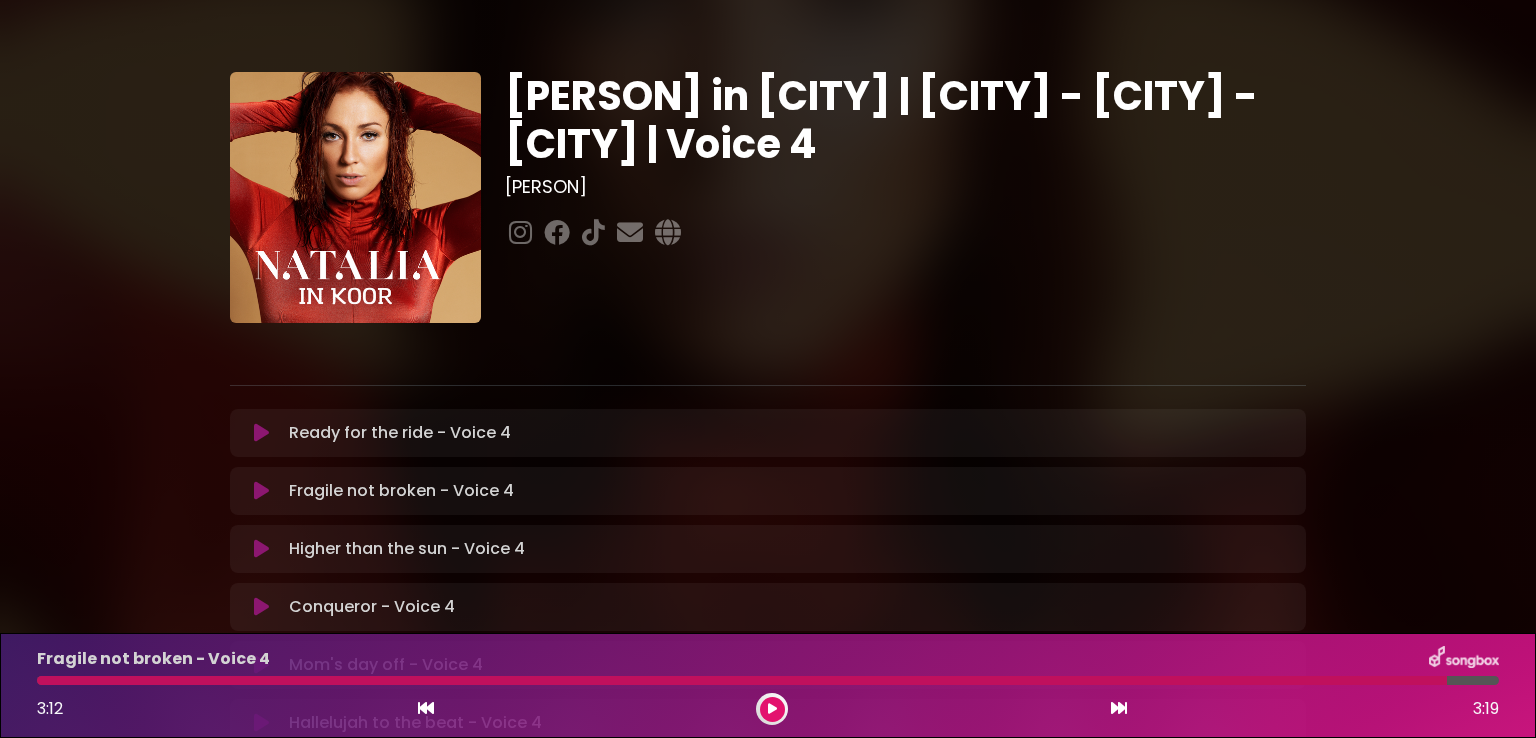 click at bounding box center (426, 708) 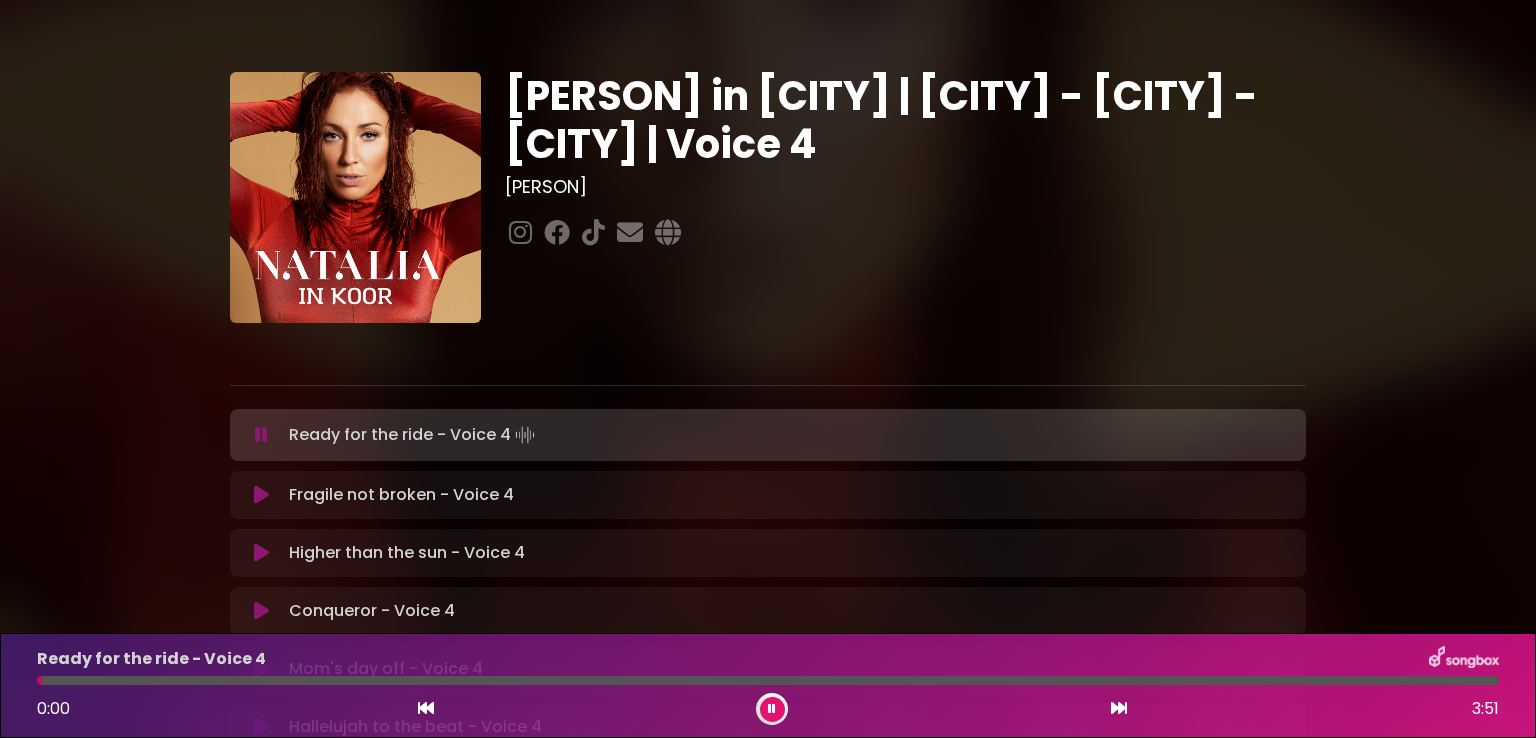 click at bounding box center [261, 553] 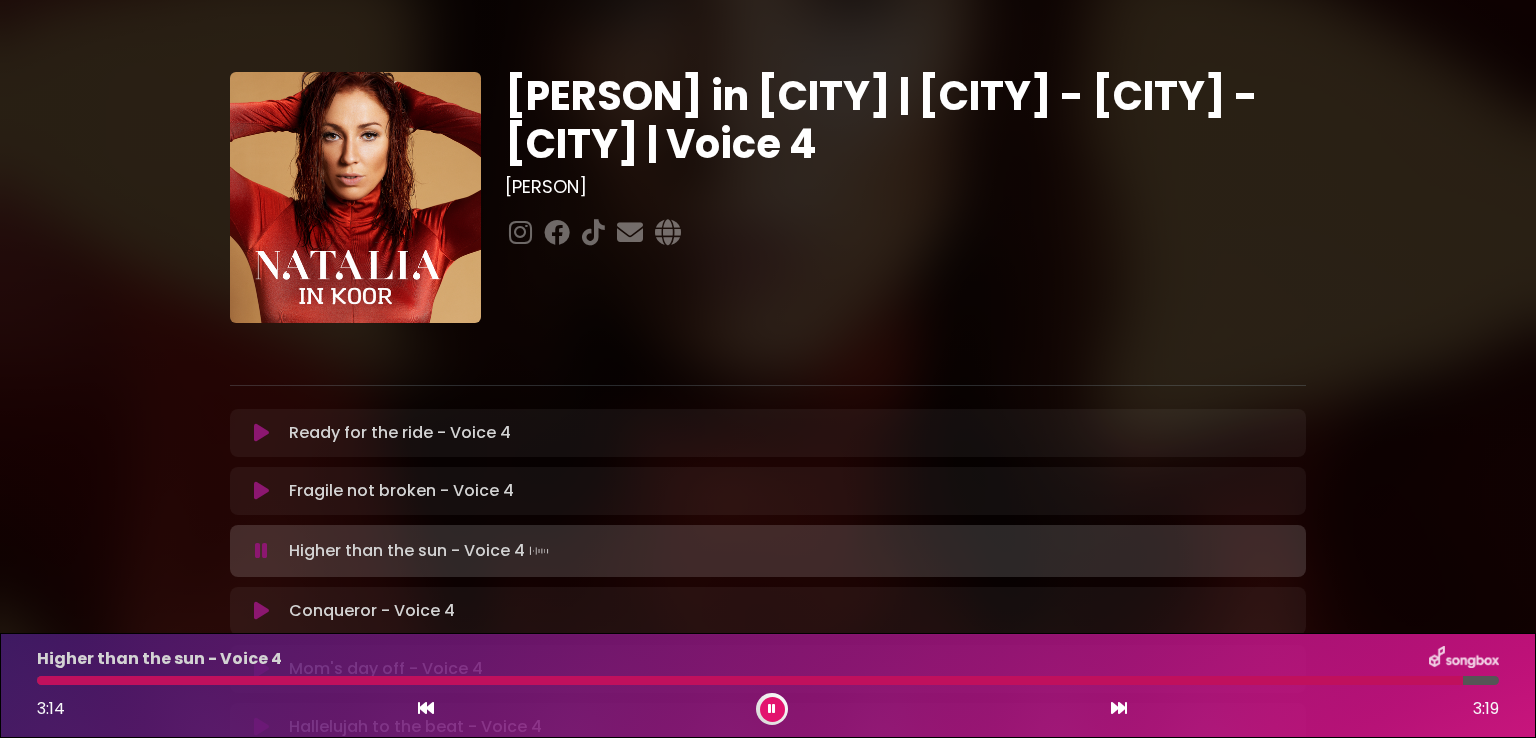 click at bounding box center [772, 709] 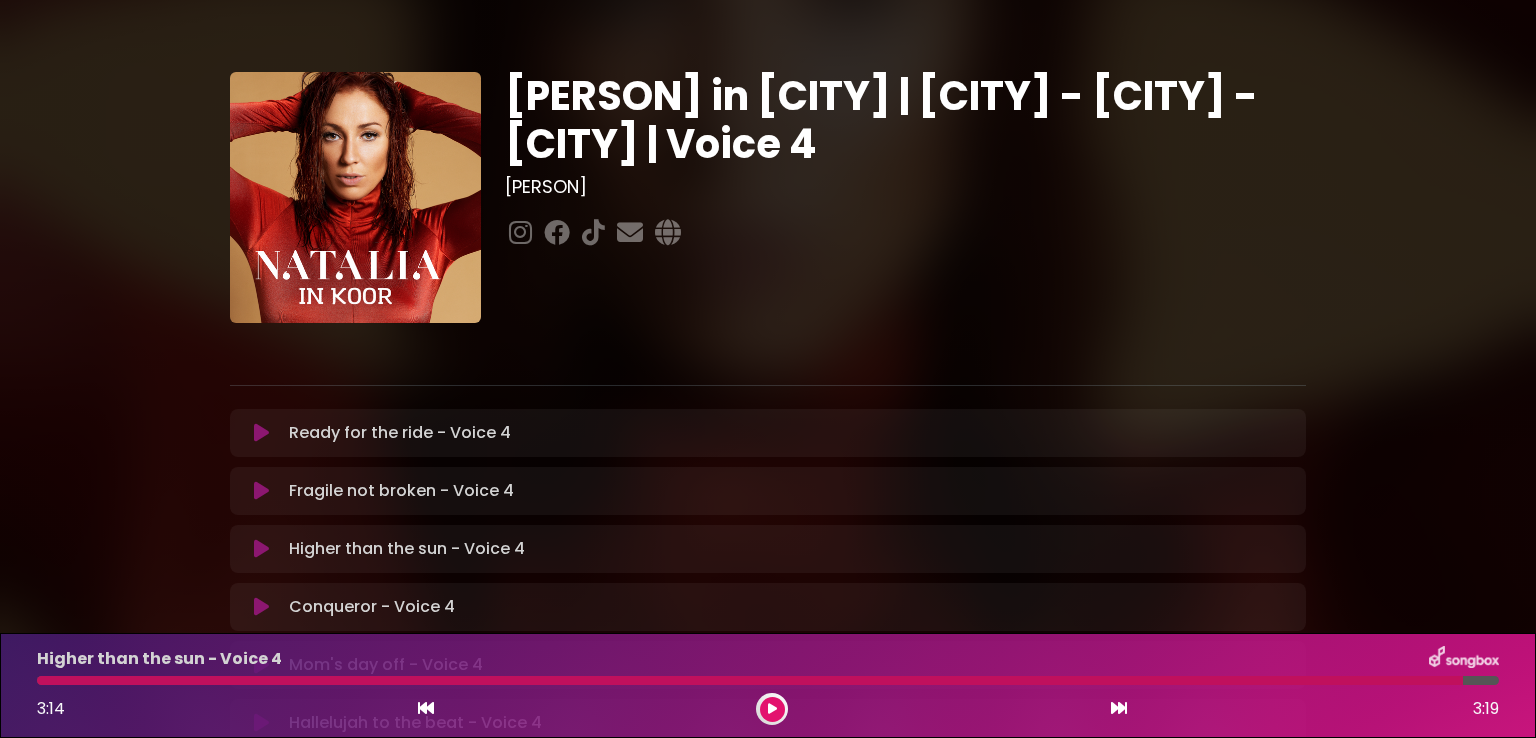 click at bounding box center [261, 607] 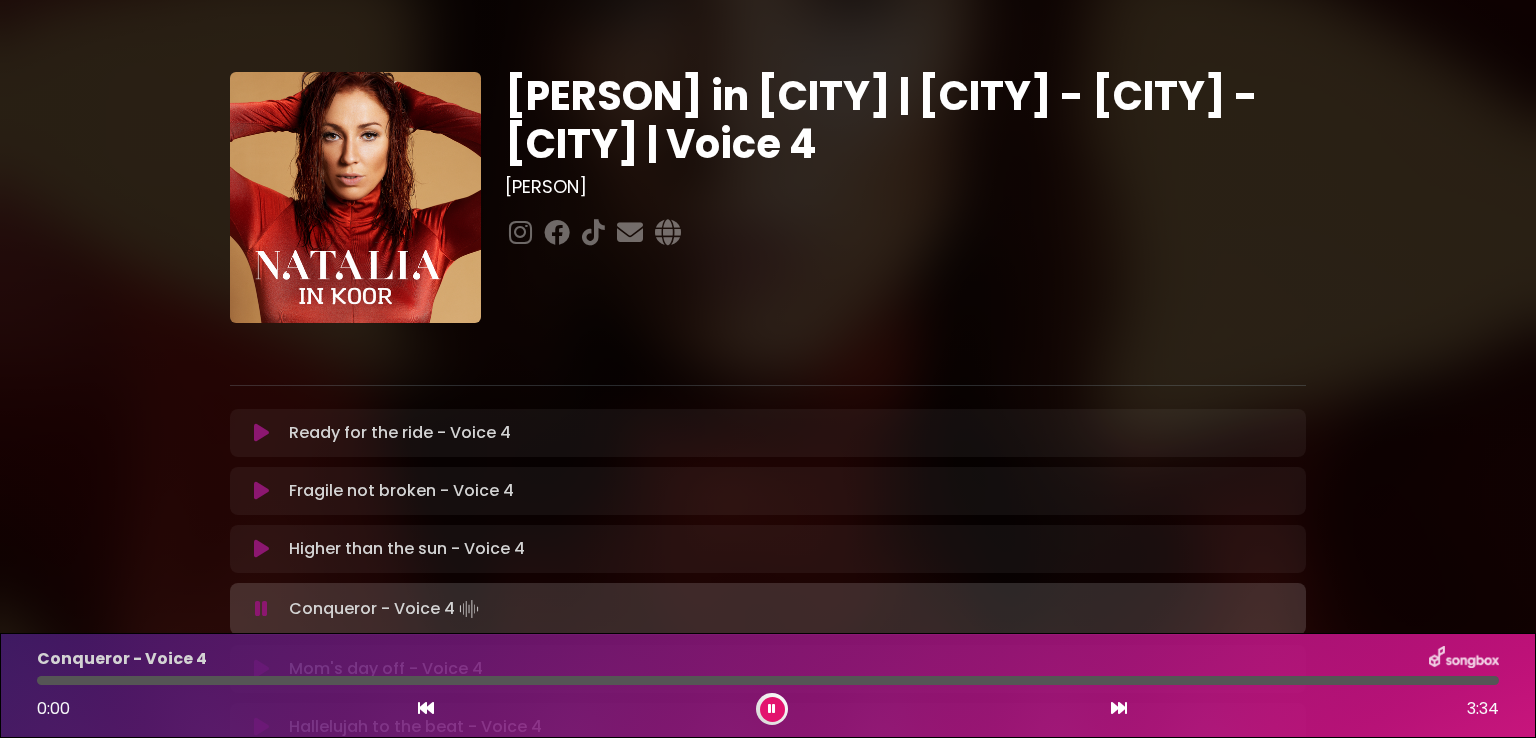 click at bounding box center [261, 609] 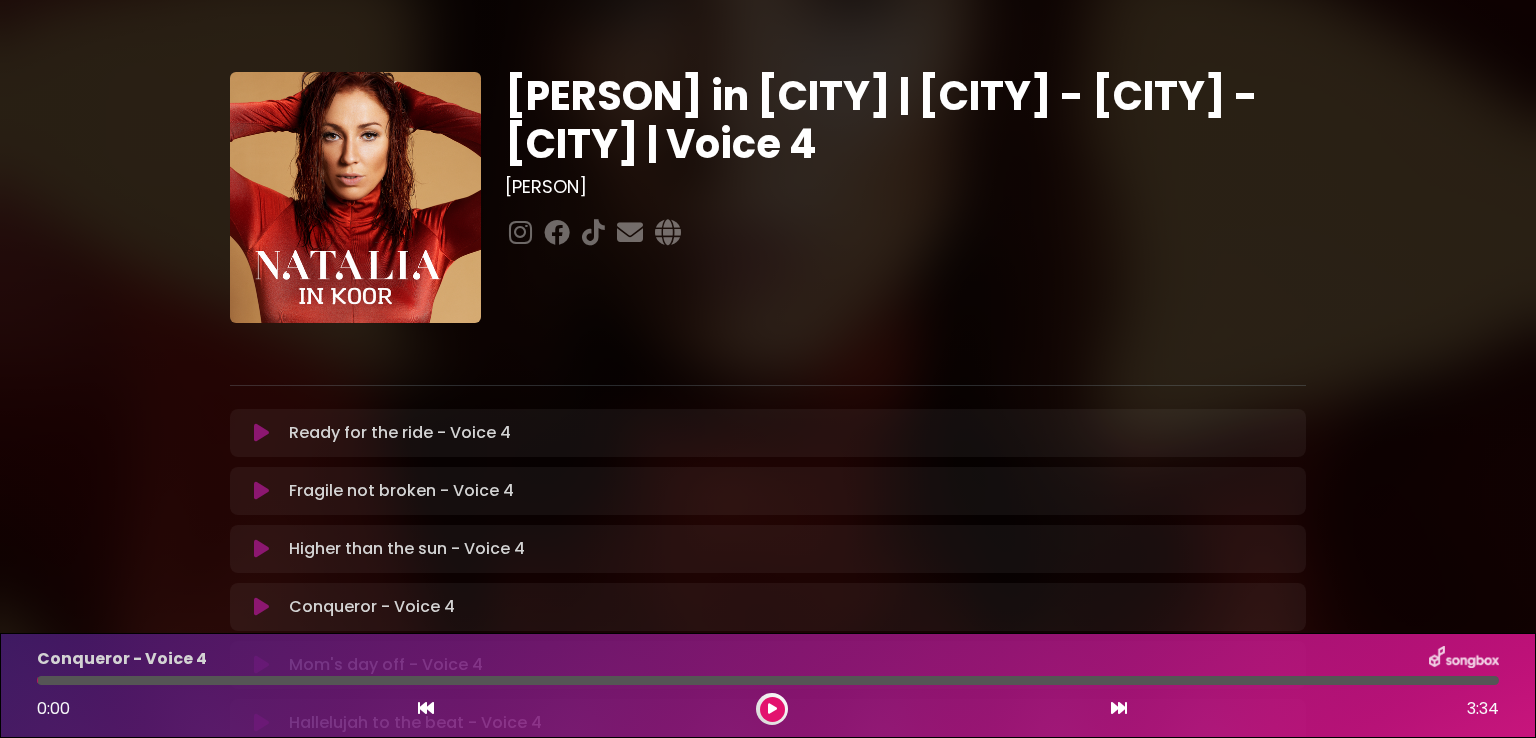 click at bounding box center [261, 607] 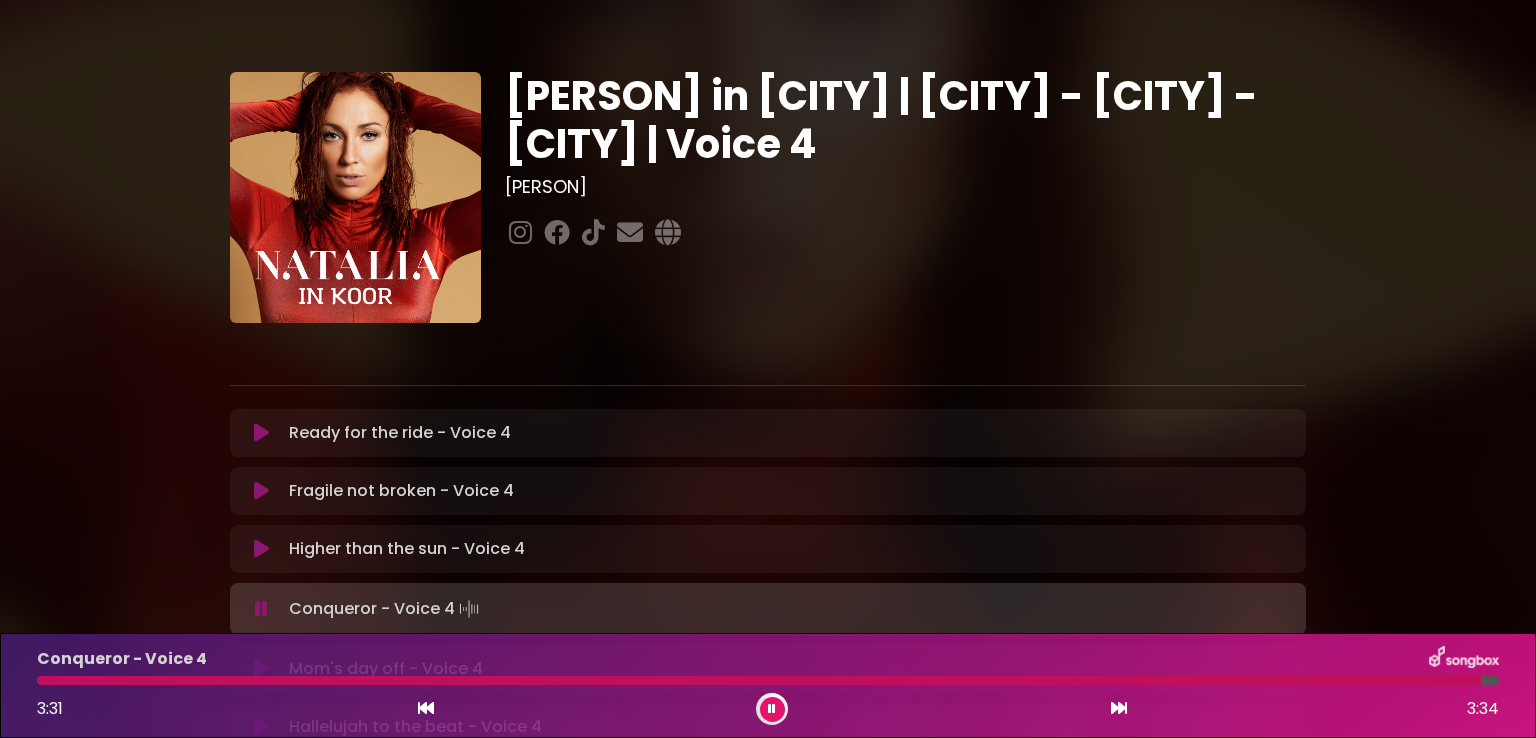 click at bounding box center [772, 709] 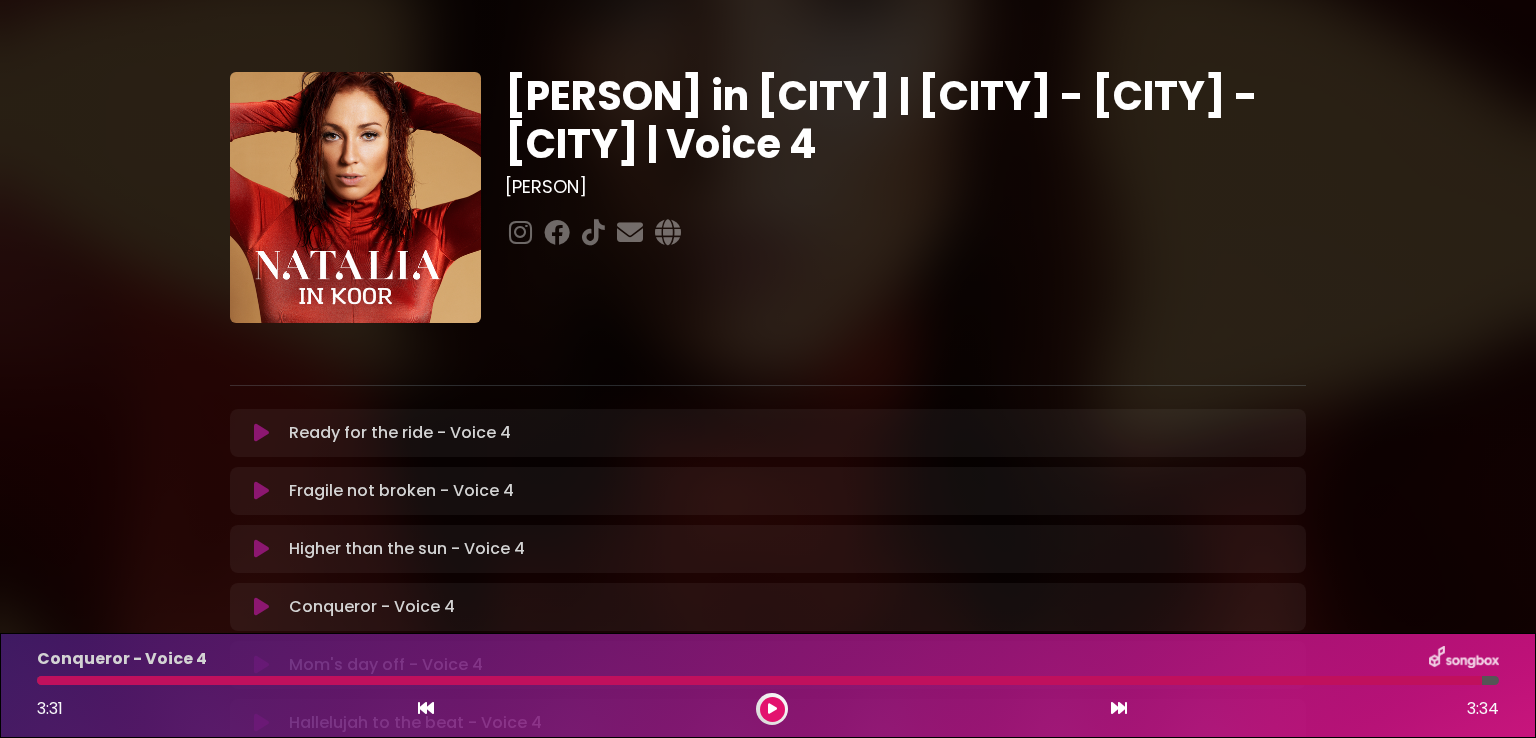 click at bounding box center (759, 680) 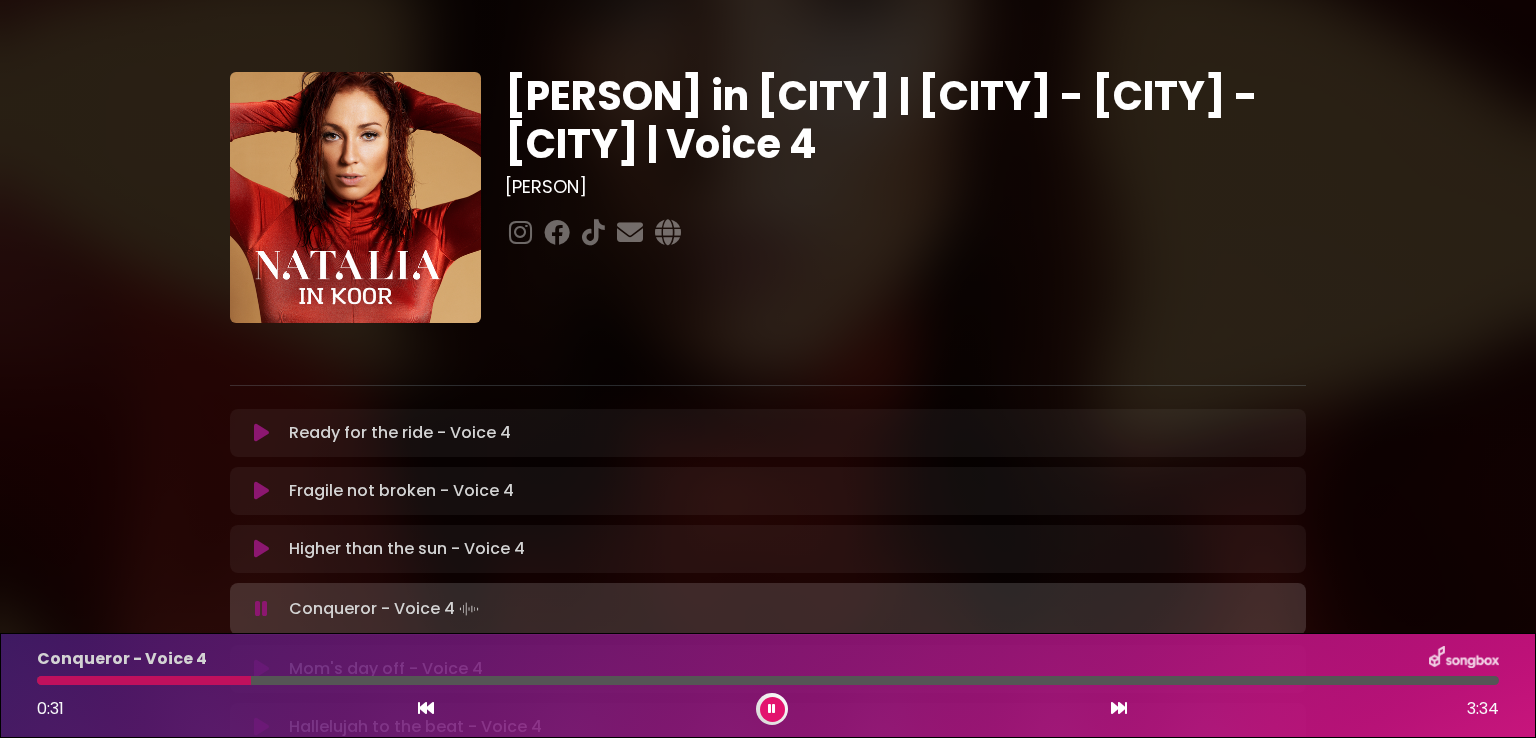 click at bounding box center [144, 680] 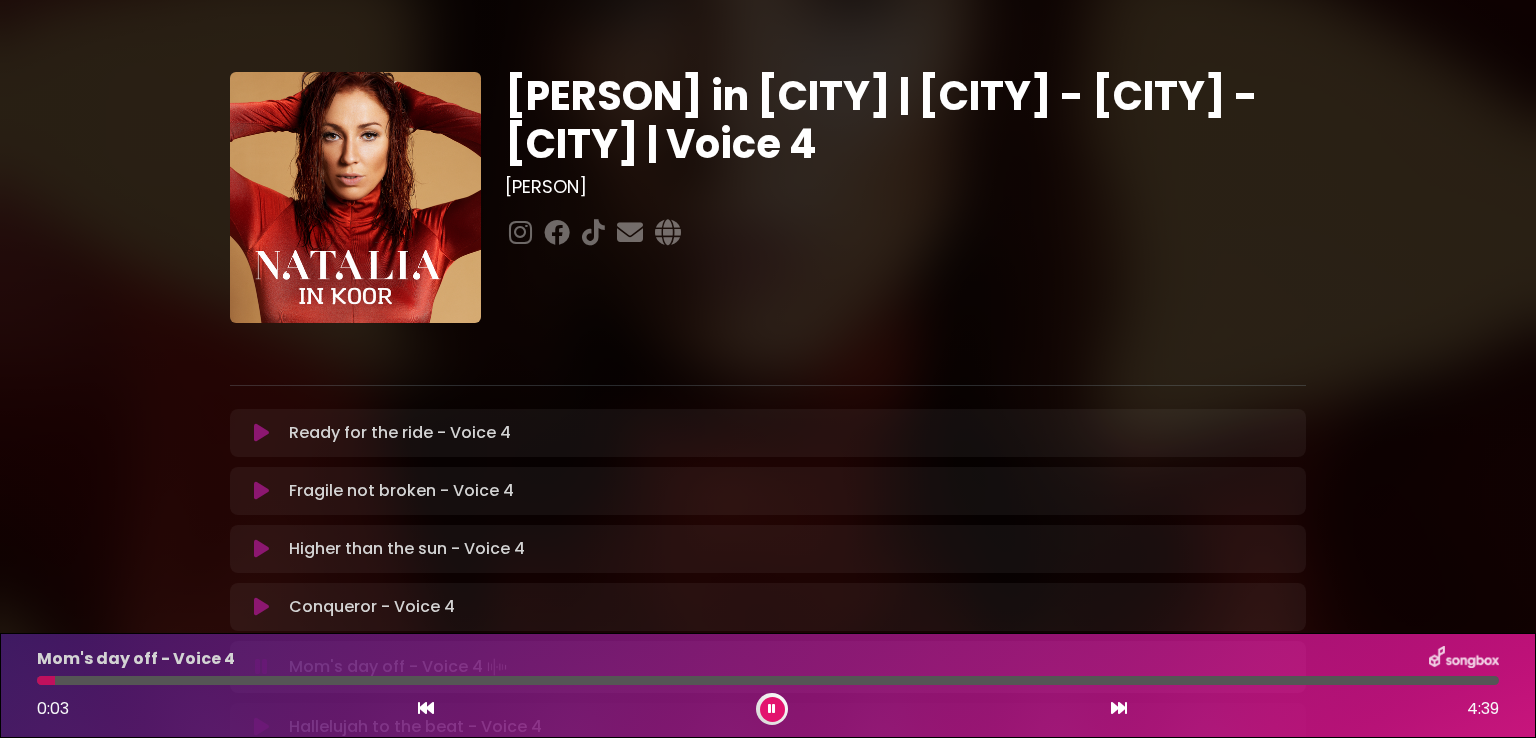 click on "[PERSON] in [CITY] | [CITY] - [CITY] - [CITY] | Voice 4
[PERSON]
×" at bounding box center (768, 578) 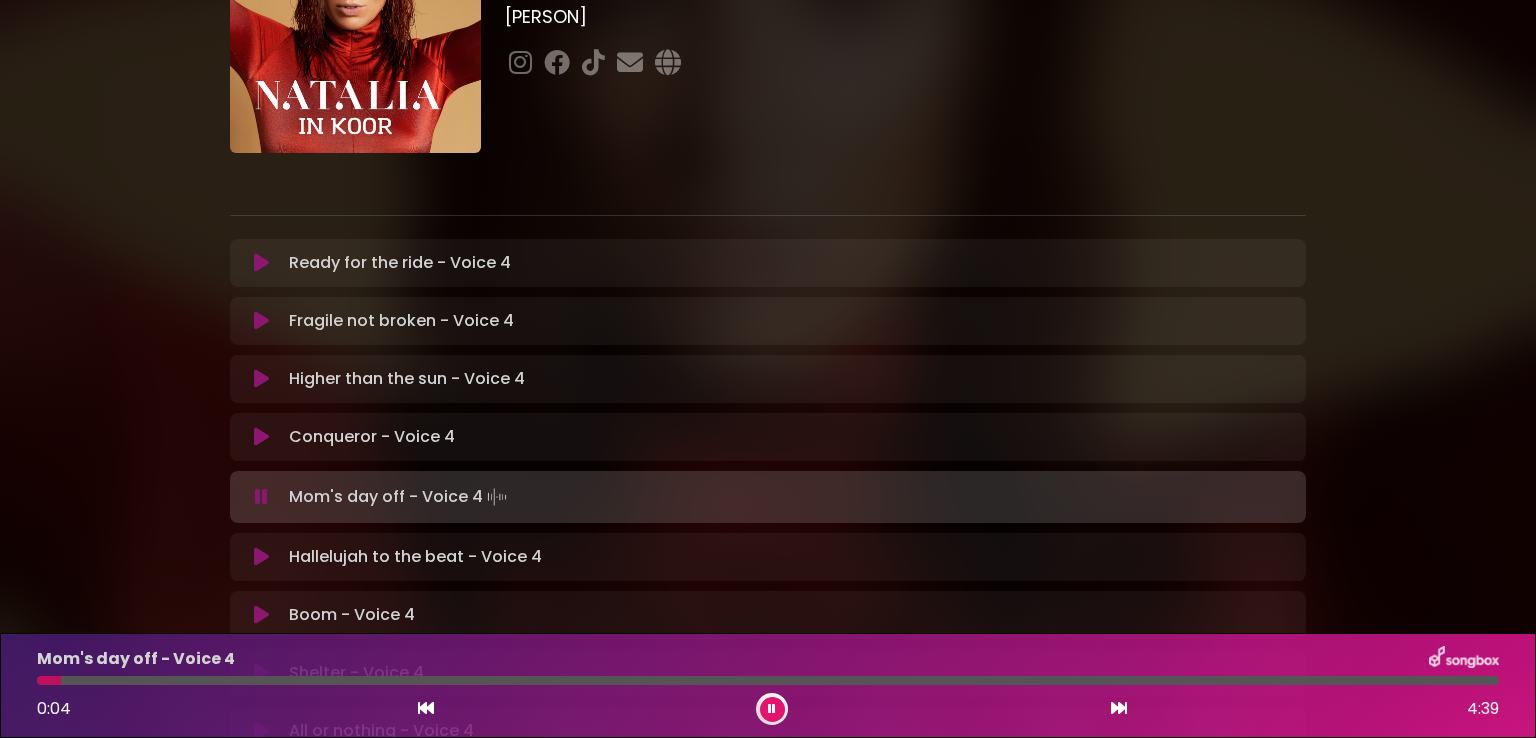 scroll, scrollTop: 200, scrollLeft: 0, axis: vertical 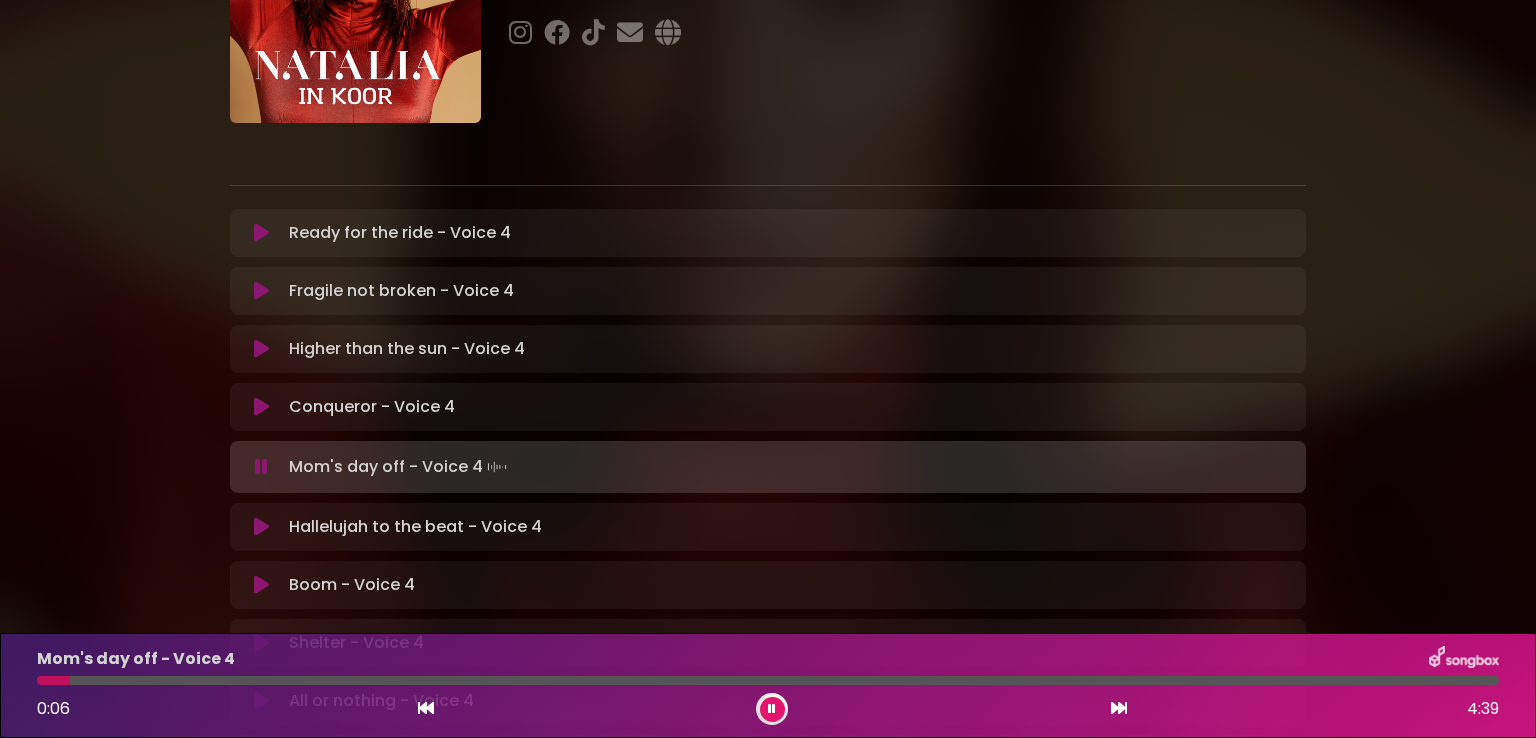 click at bounding box center (261, 527) 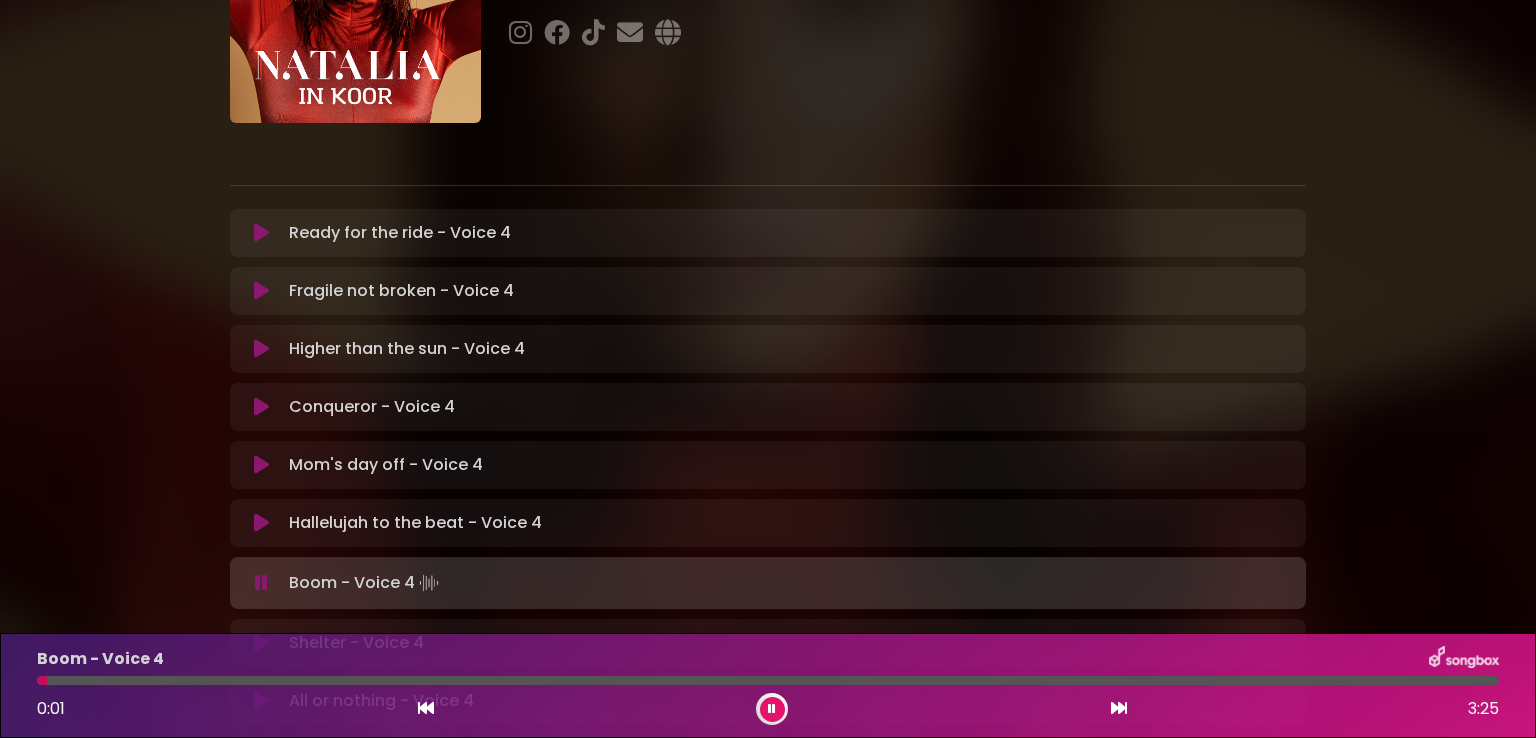 click on "Hallelujah to the beat - Voice 4
Loading Track..." at bounding box center (768, 523) 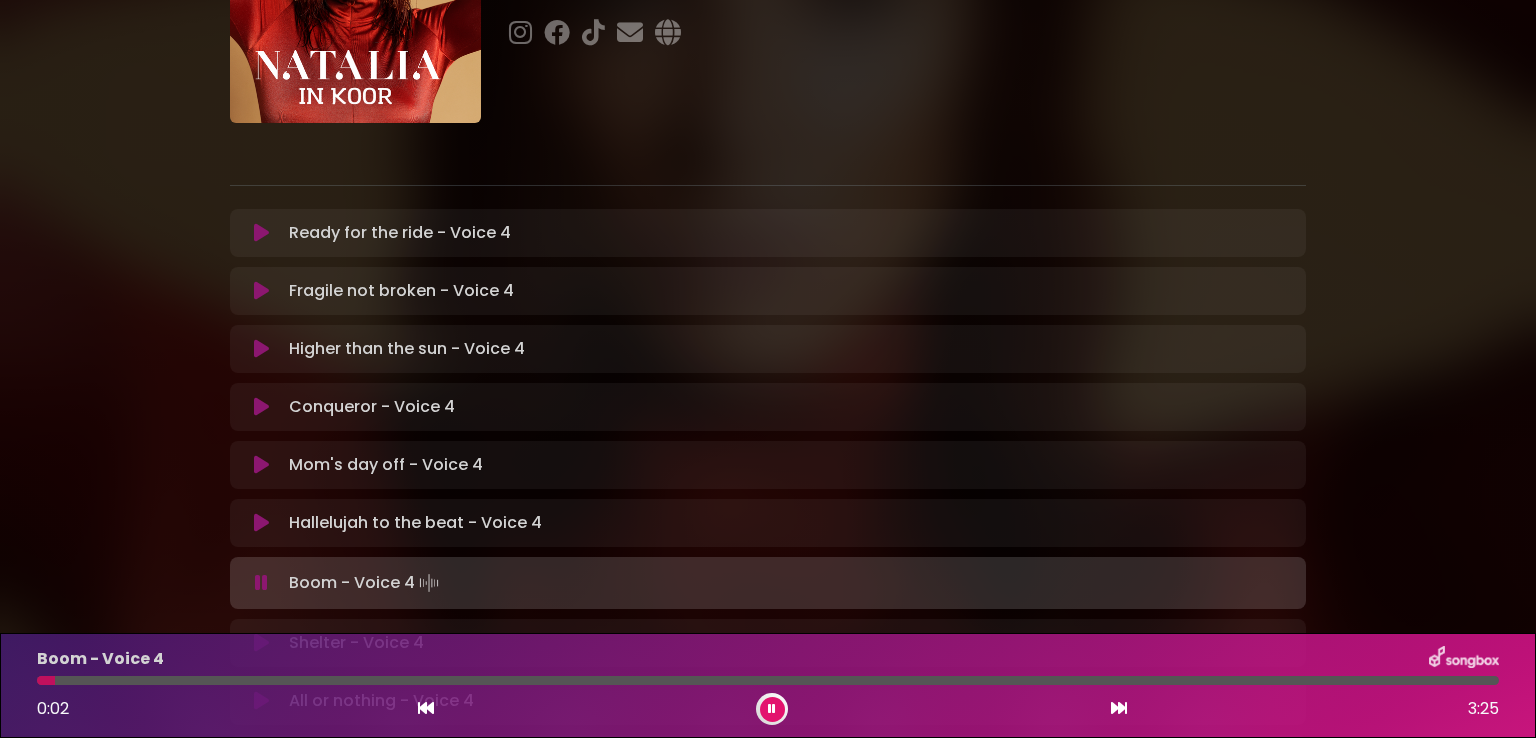 click on "Mom's day off - Voice 4
Loading Track...
[NAME] [EMAIL]" at bounding box center (768, 465) 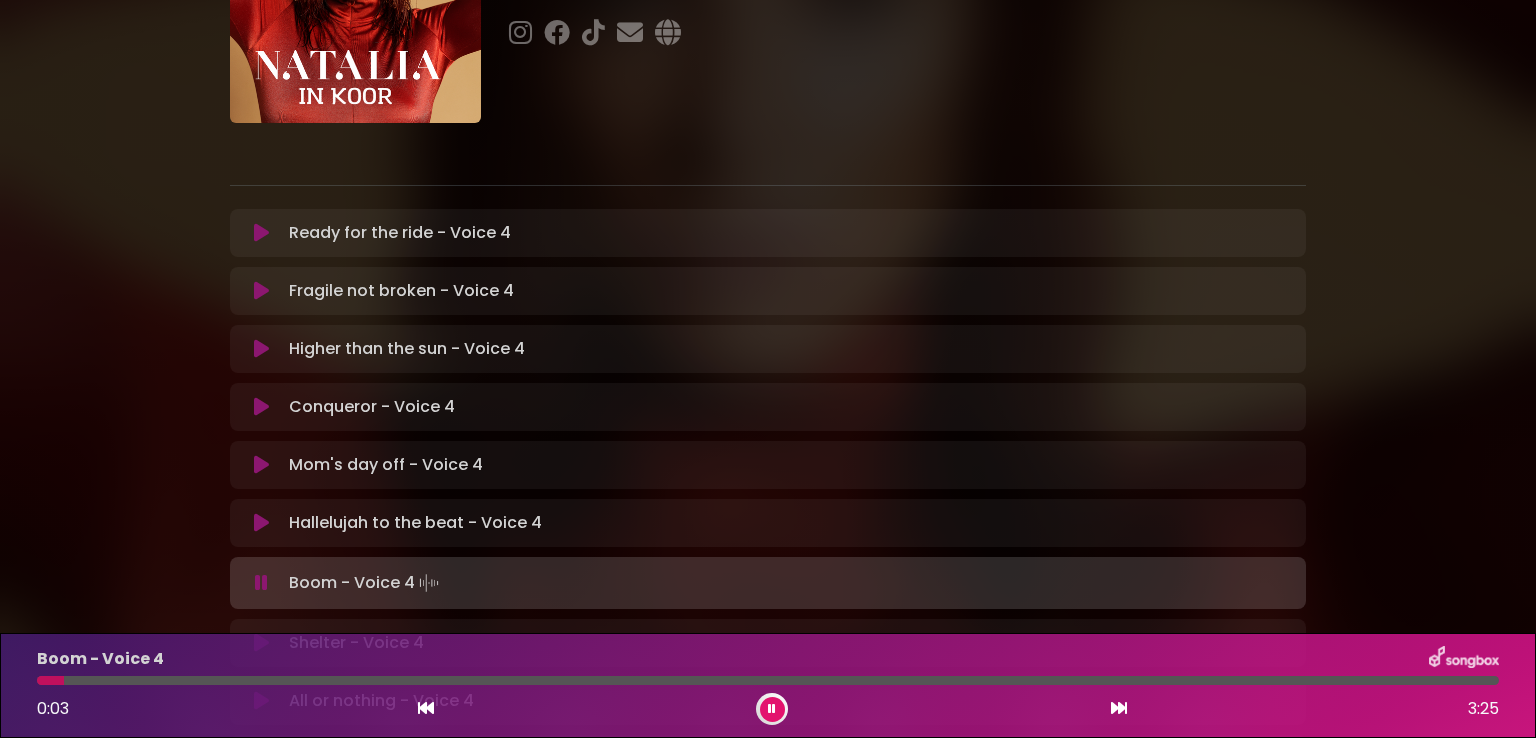 click at bounding box center (261, 523) 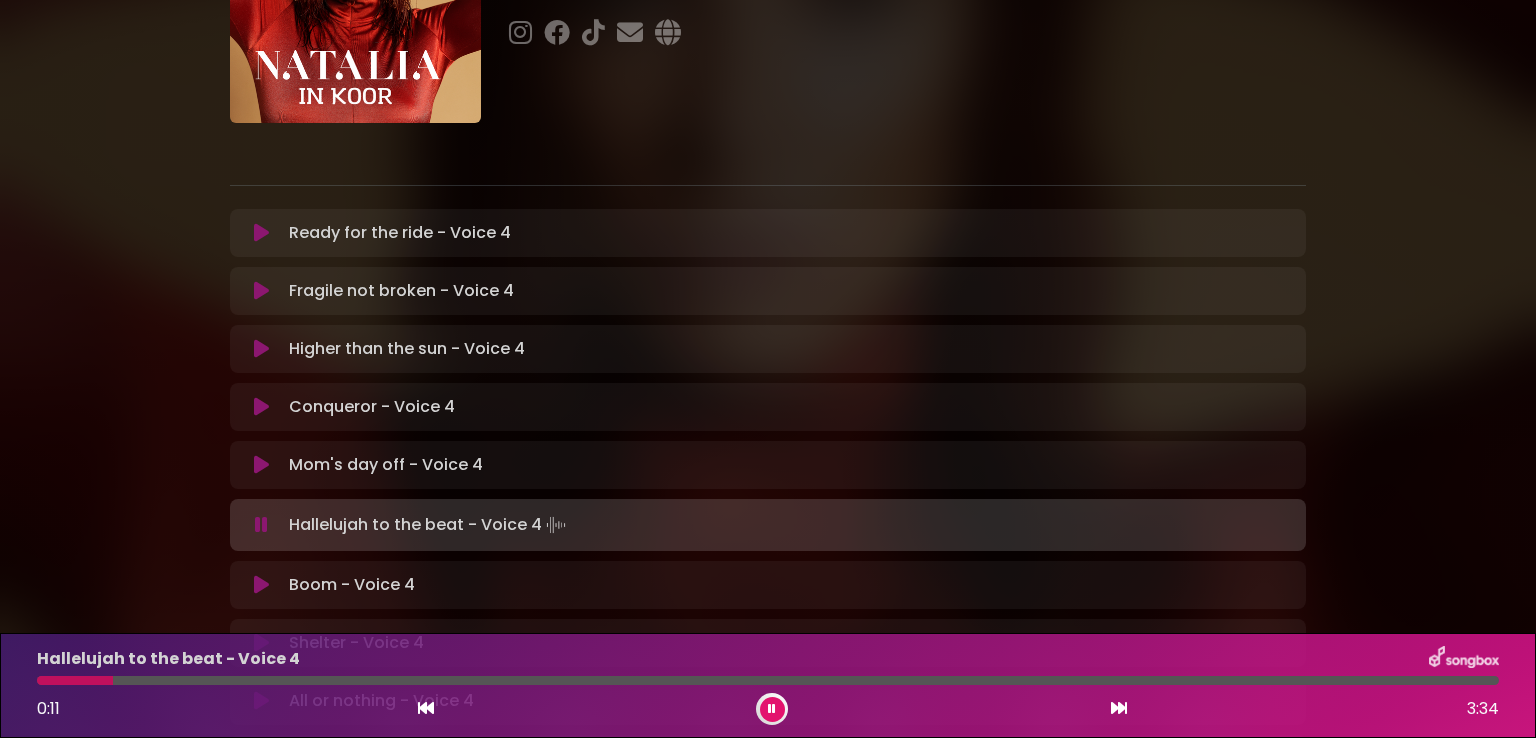 click on "Hallelujah to the beat - Voice 4
[TIME]
[TIME]" at bounding box center (768, 685) 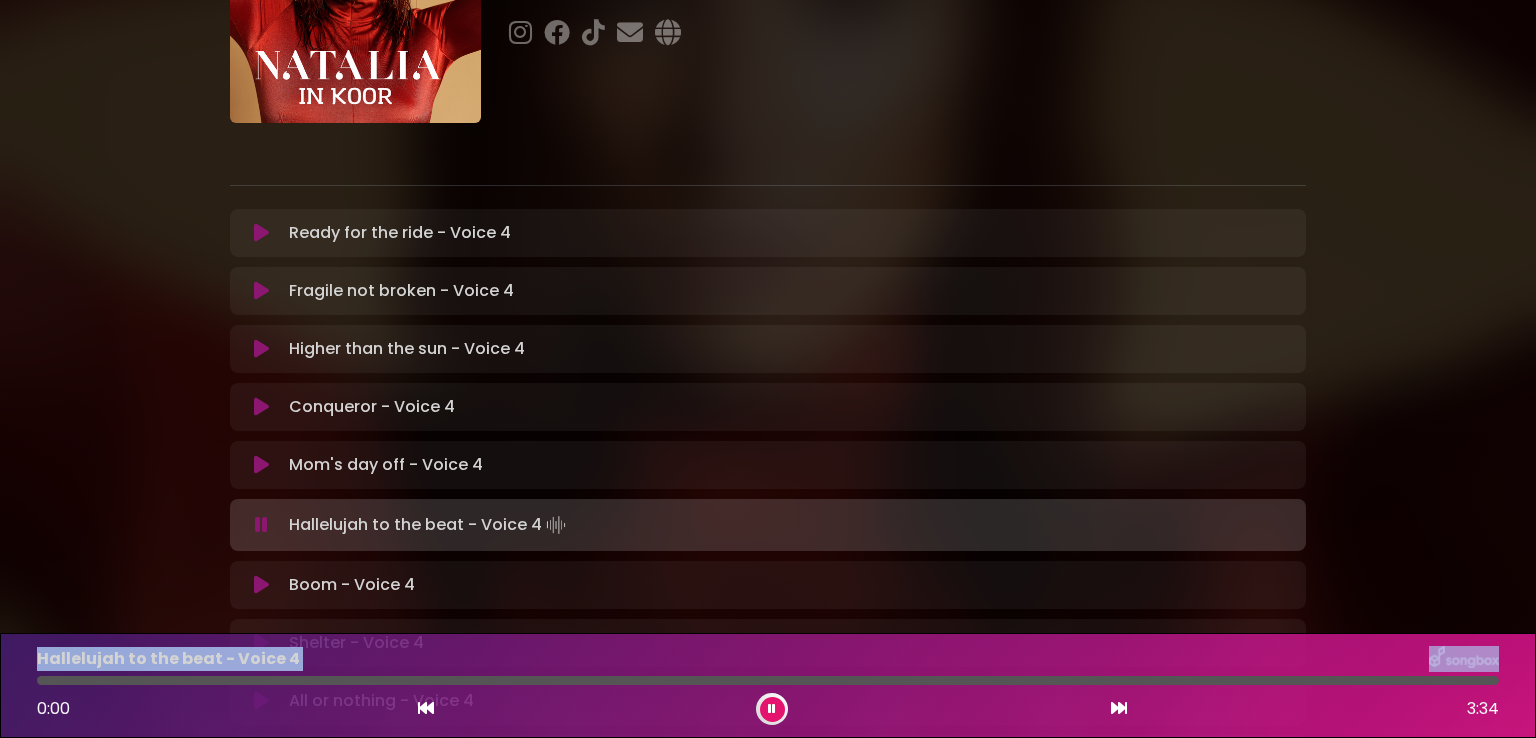 drag, startPoint x: 110, startPoint y: 678, endPoint x: 22, endPoint y: 670, distance: 88.362885 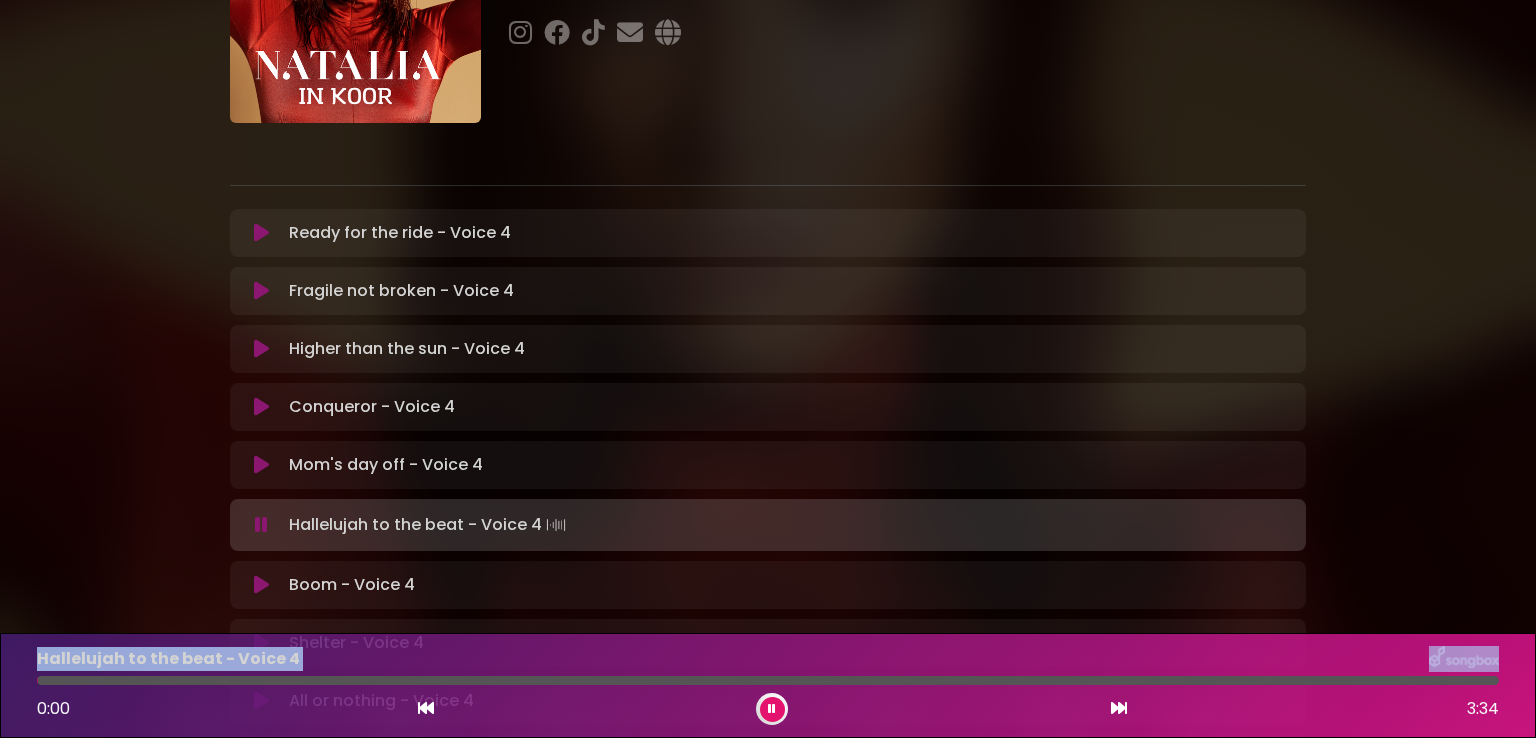 click on "Hallelujah to the beat - Voice 4
[TIME]
[TIME]" at bounding box center [768, 685] 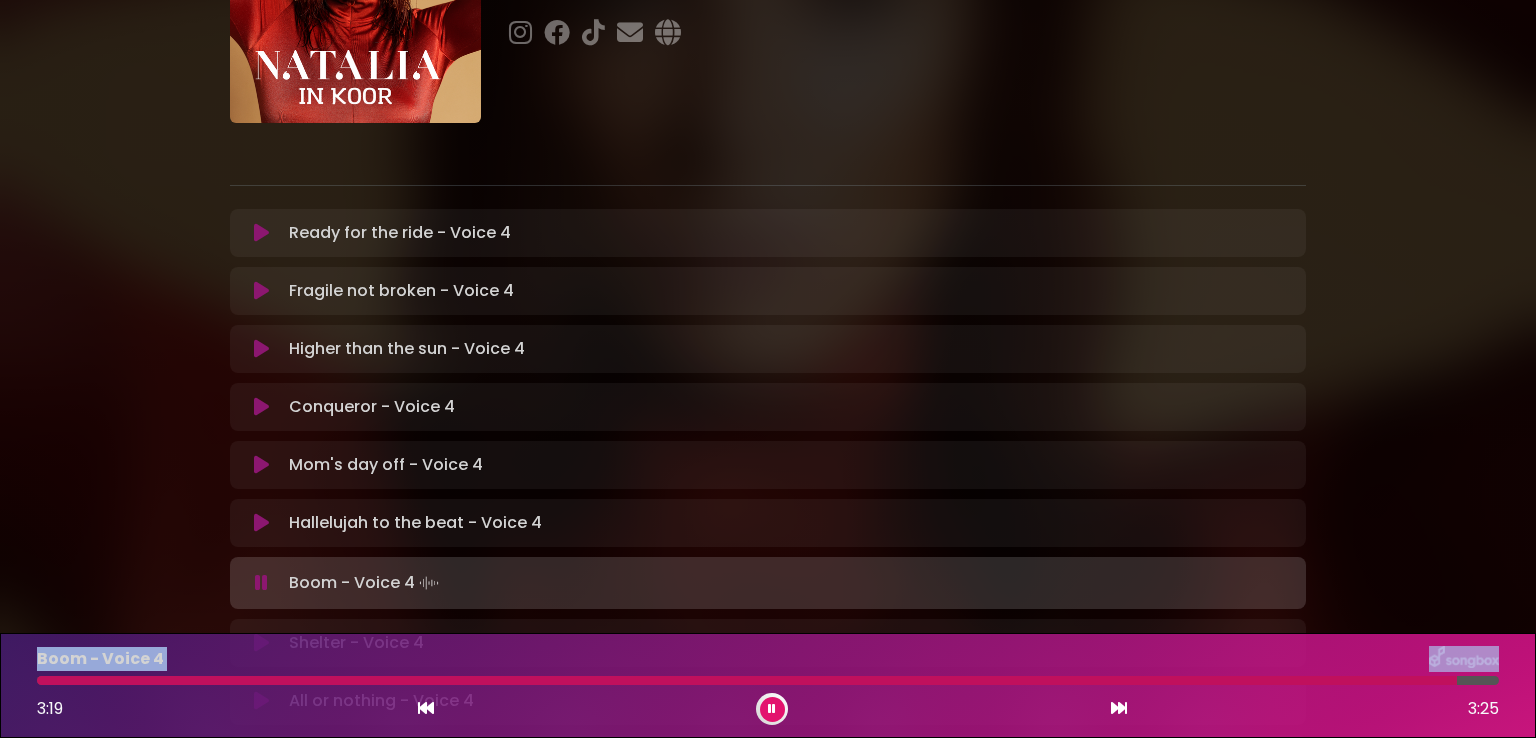 click at bounding box center [772, 709] 